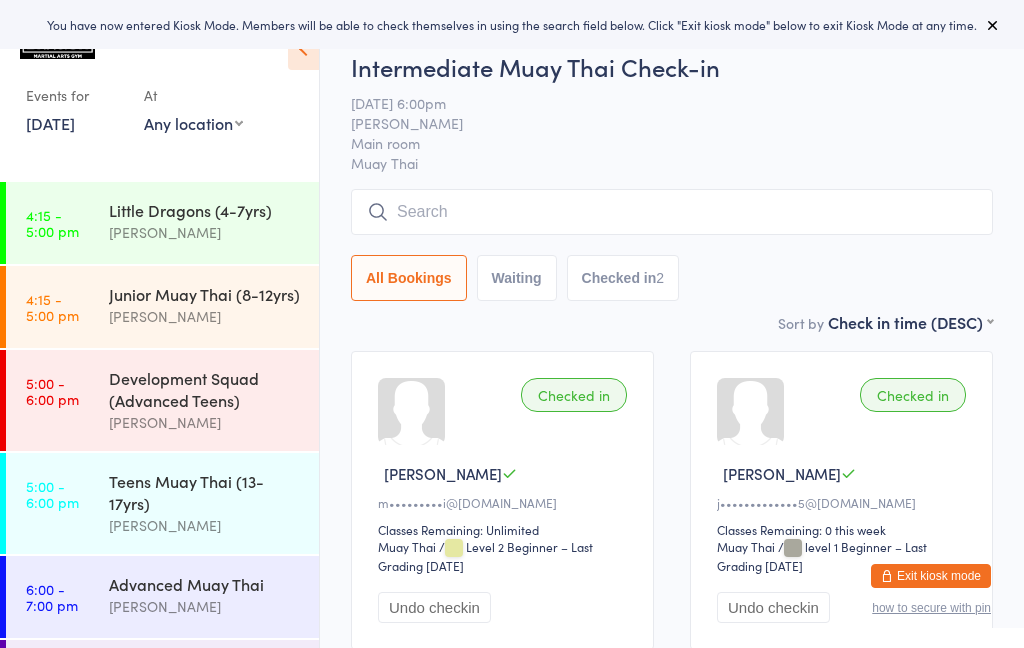 scroll, scrollTop: 0, scrollLeft: 0, axis: both 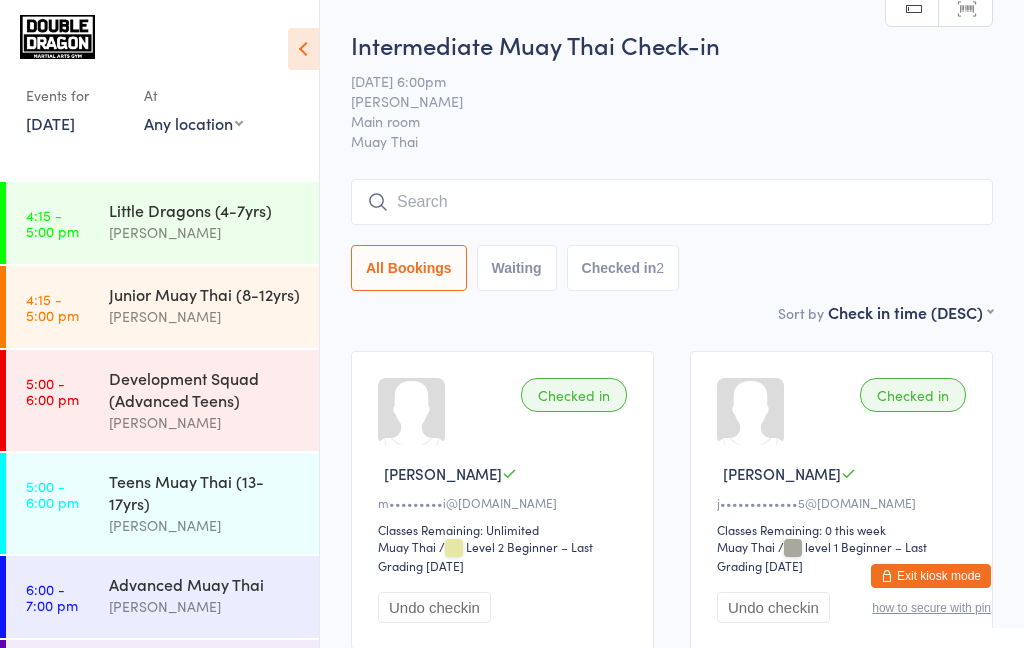 click on "11 Jul, 2025" at bounding box center (50, 123) 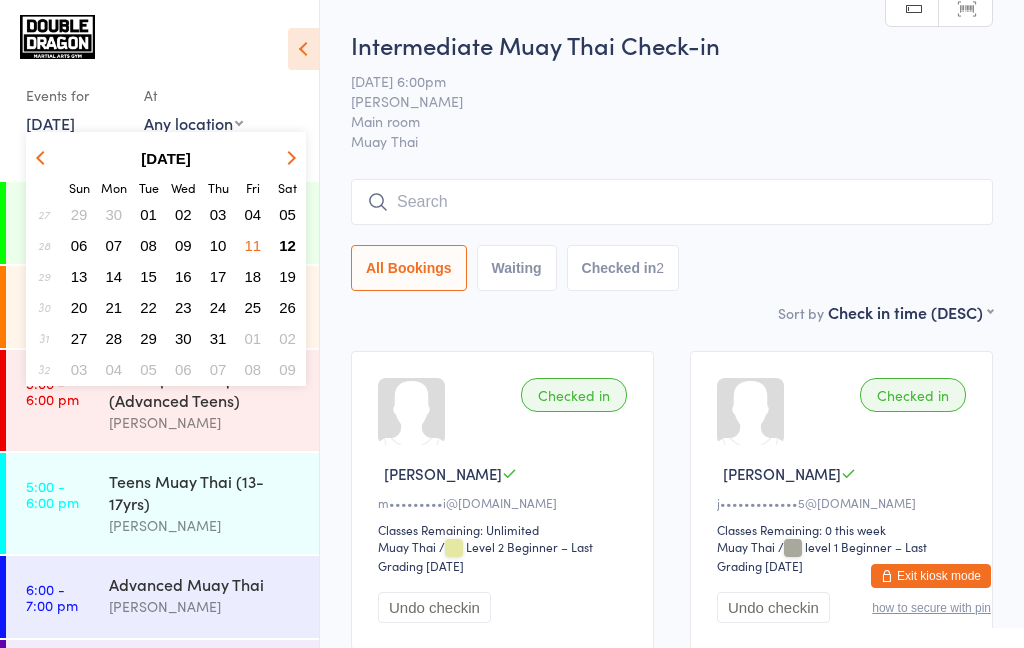 click on "12" at bounding box center [287, 245] 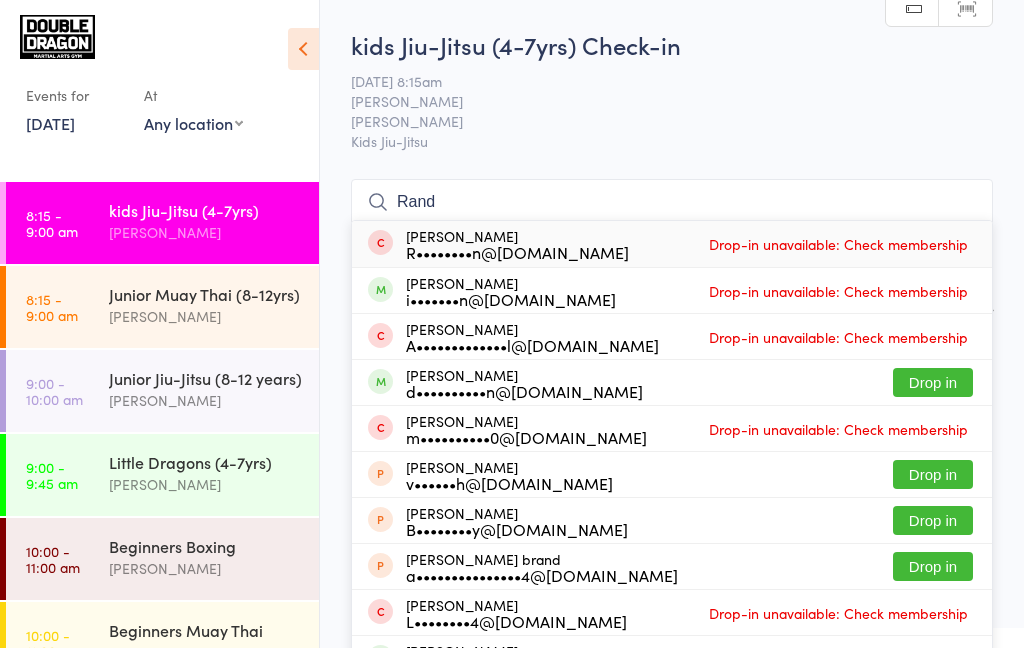 type on "Randa" 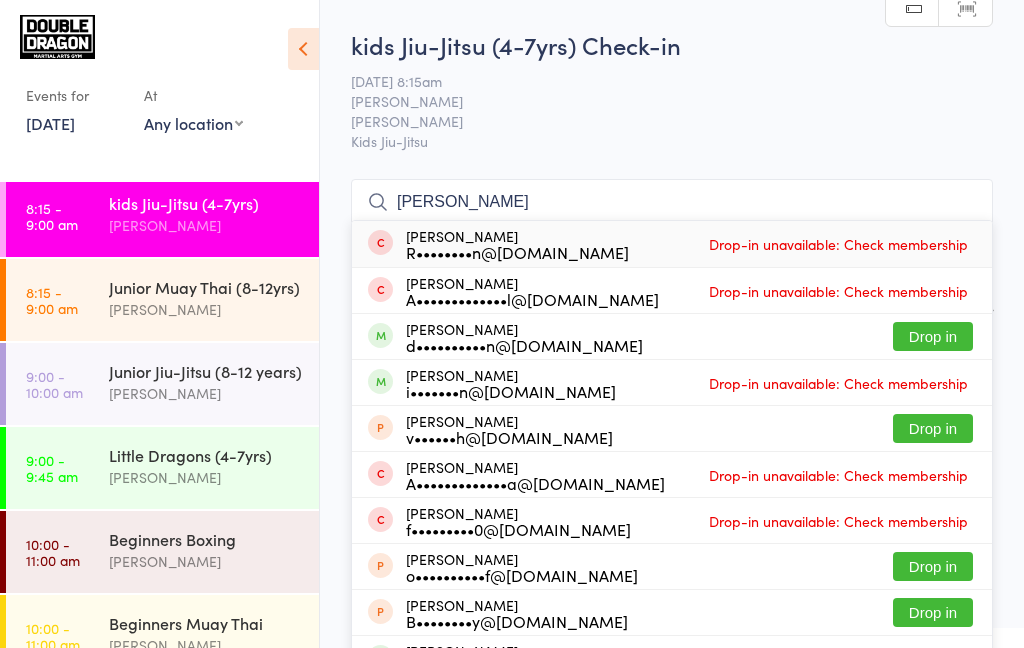 scroll, scrollTop: 16, scrollLeft: 0, axis: vertical 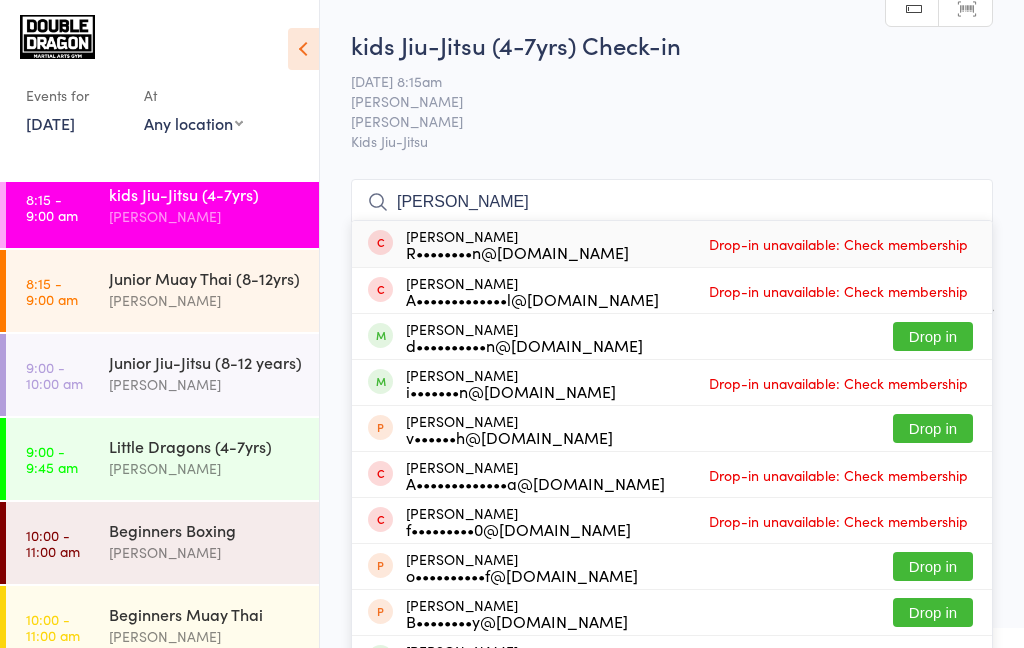 click on "8:15 - 9:00 am kids [PERSON_NAME] (4-7yrs) [PERSON_NAME]" at bounding box center (162, 207) 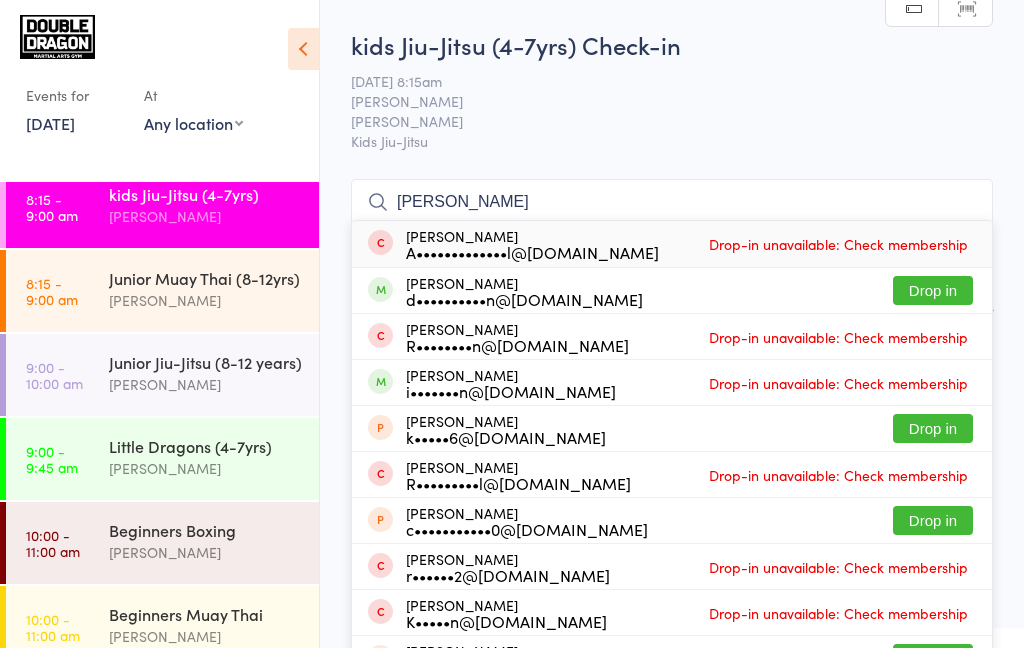 type on "Randall" 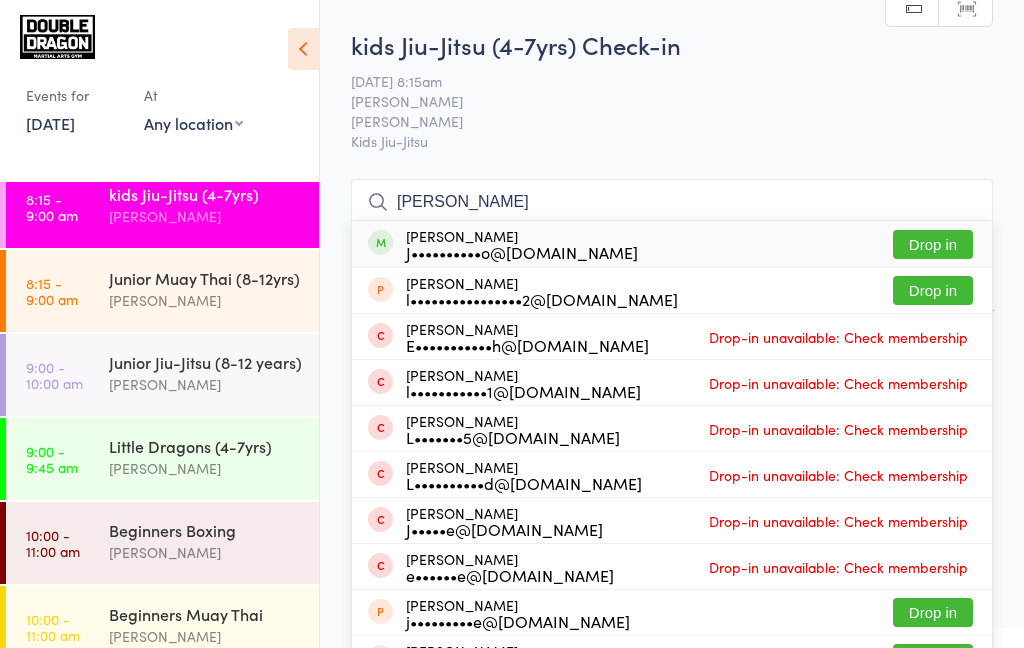 type on "Leila" 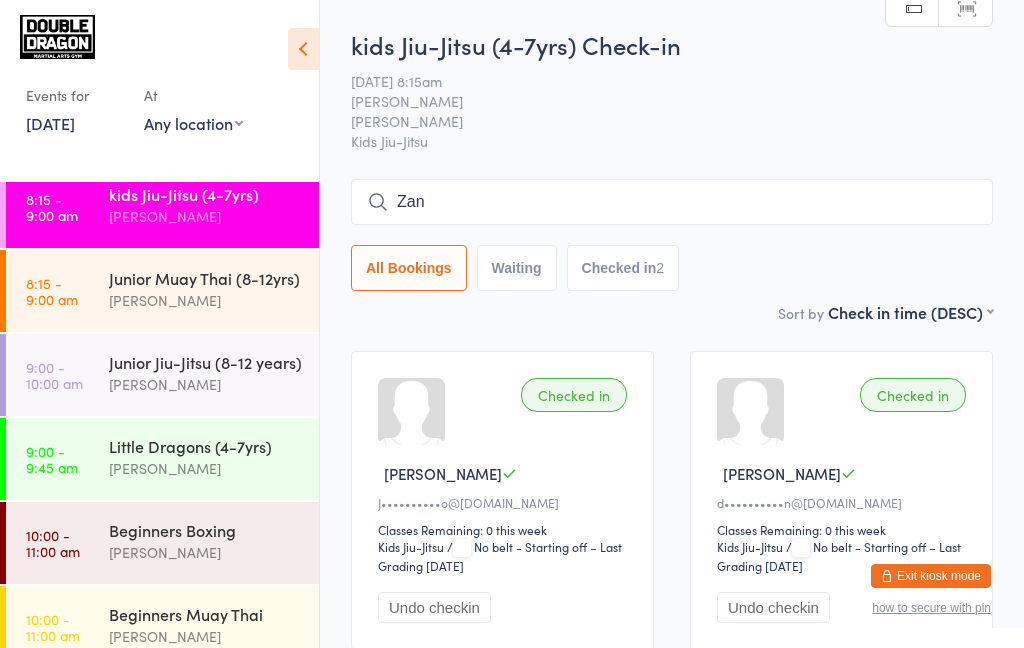type on "Zane" 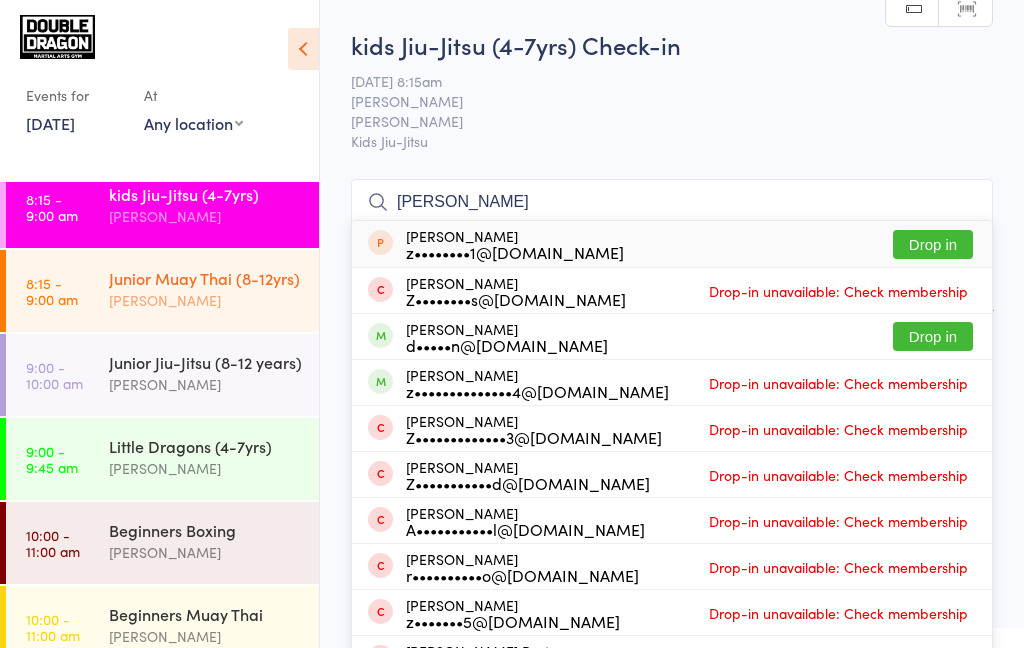 click on "[PERSON_NAME]" at bounding box center (205, 300) 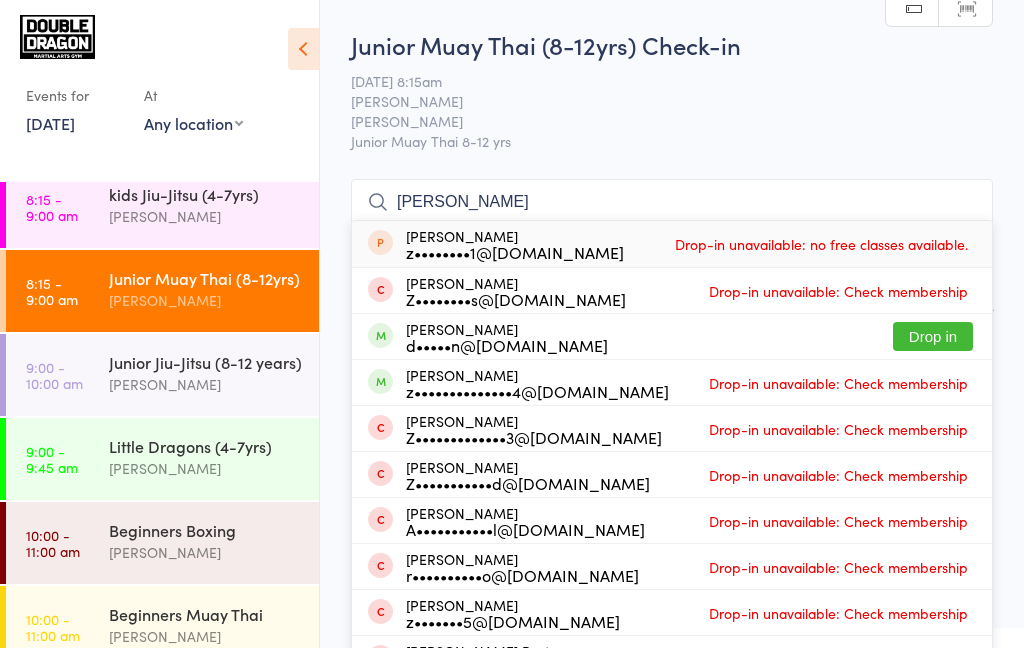 type on "Zane" 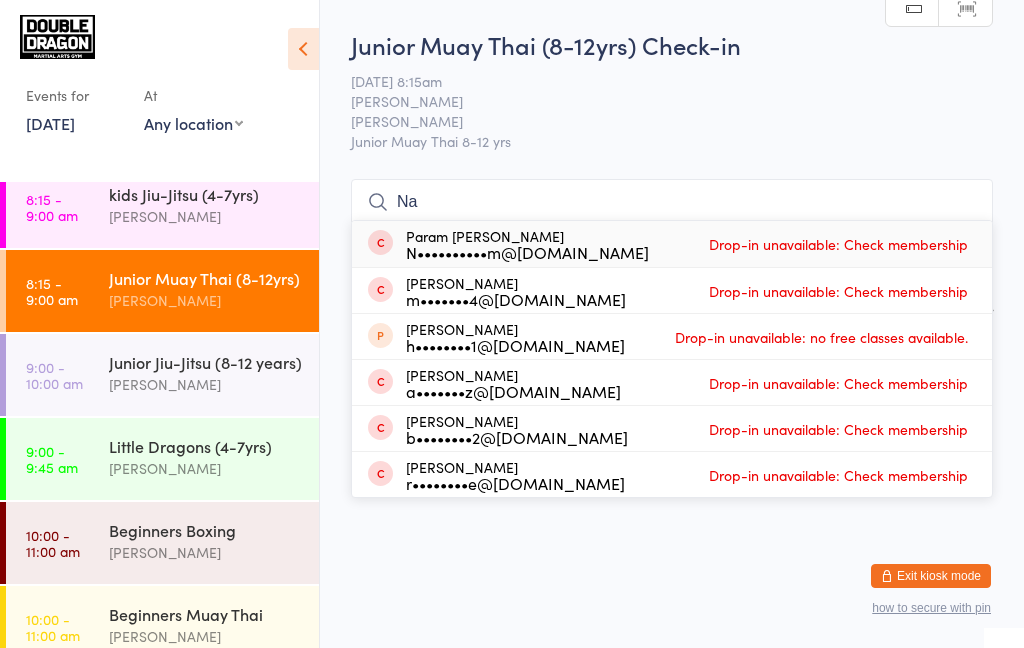 type on "N" 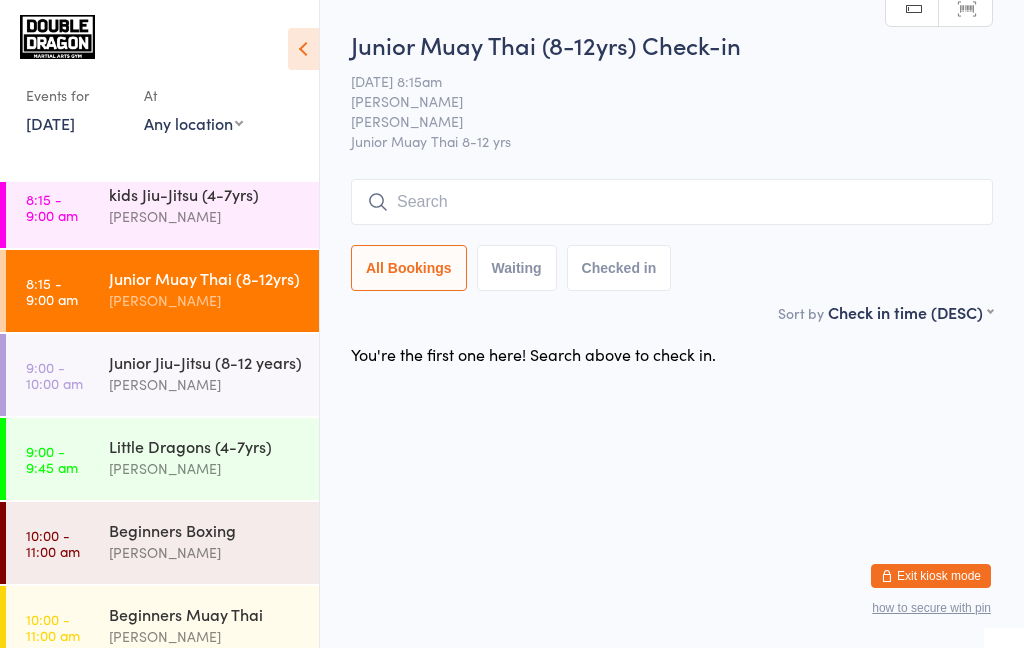 click on "You have now entered Kiosk Mode. Members will be able to check themselves in using the search field below. Click "Exit kiosk mode" below to exit Kiosk Mode at any time. Drop-in successful. Events for 12 Jul, 2025 D Jul, YYYY
July 2025
Sun Mon Tue Wed Thu Fri Sat
27
29
30
01
02
03
04
05
28
06
07
08
09
10
11
12
29
13
14
15
16
17
18
19
30
20
21
22
23
24
25" at bounding box center (512, 324) 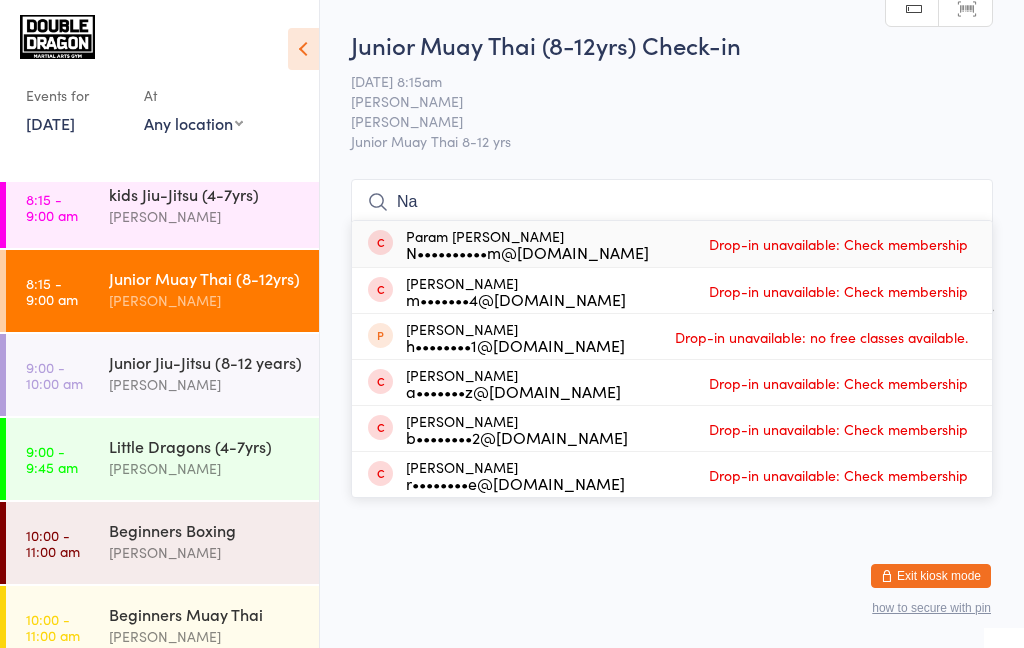 type on "N" 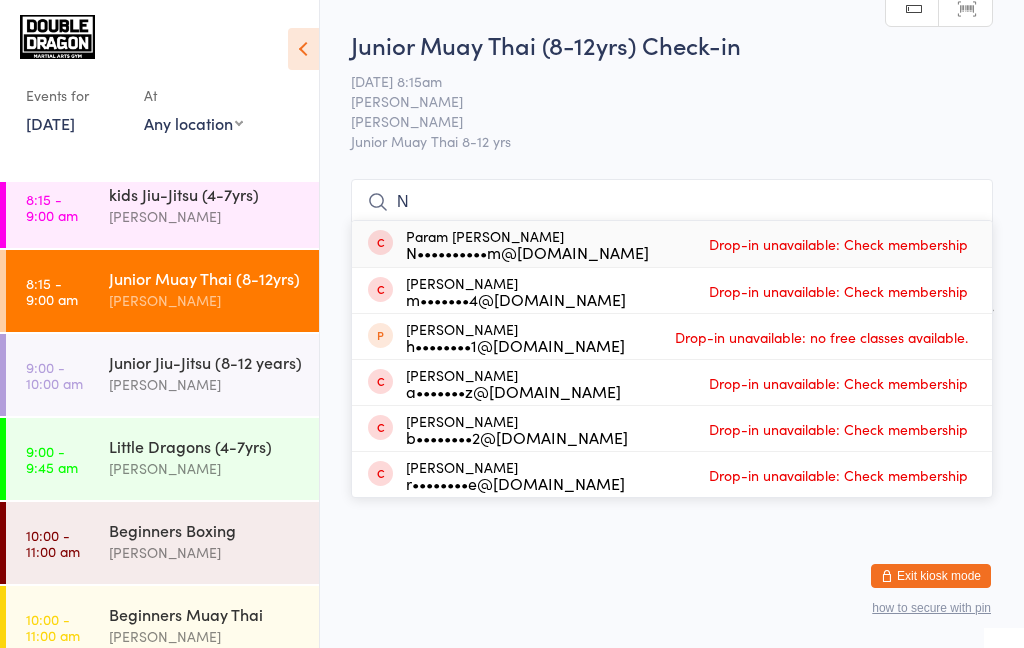 type 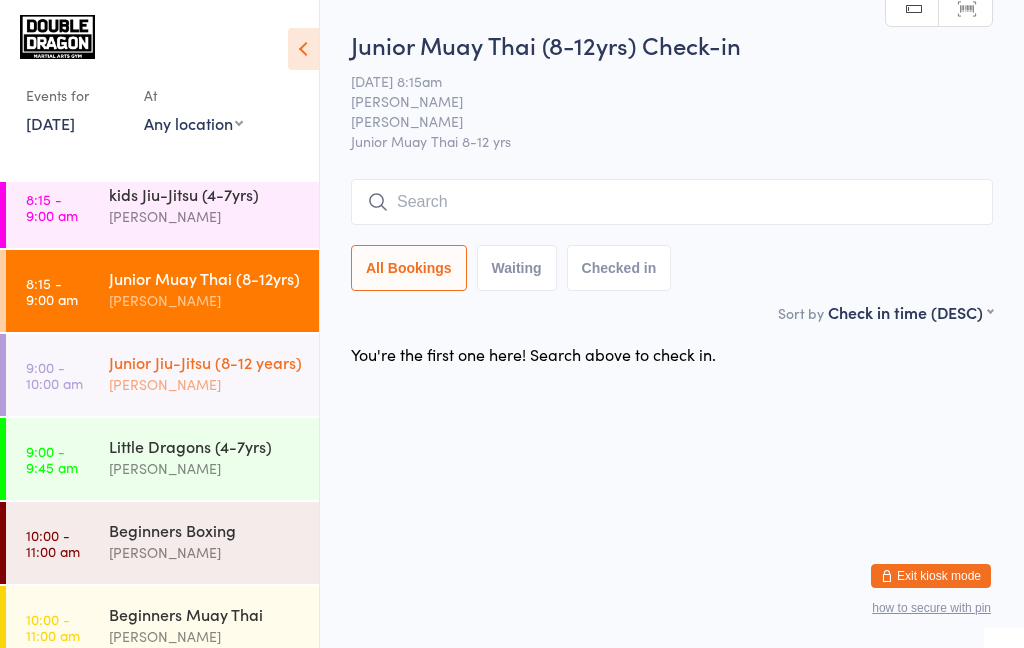 click on "9:00 - 10:00 am [PERSON_NAME] (8-12 years) [PERSON_NAME]" at bounding box center [162, 375] 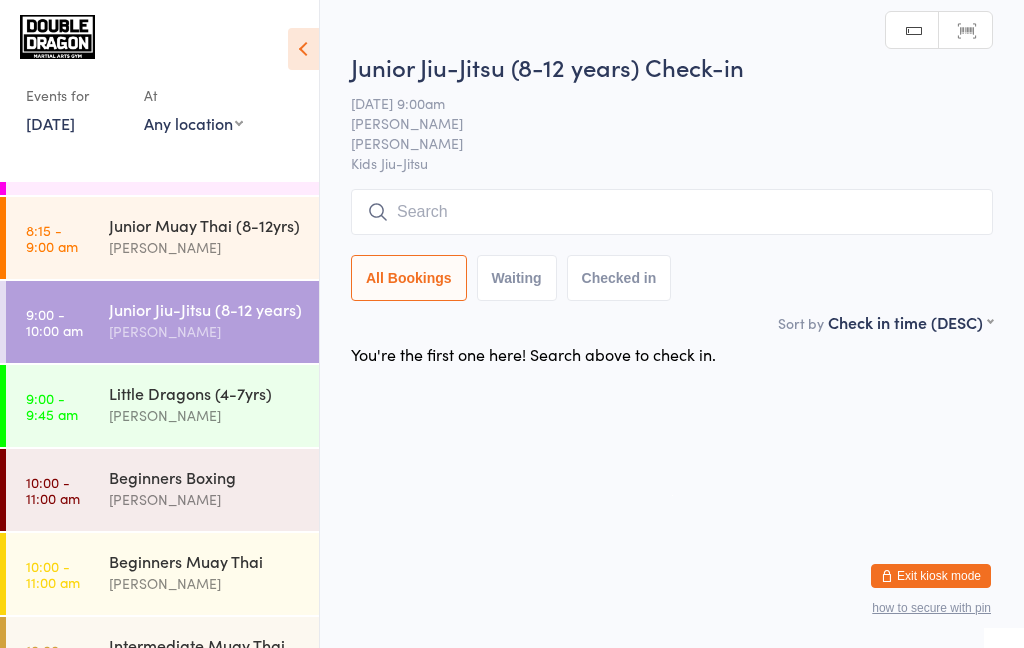 scroll, scrollTop: 75, scrollLeft: 0, axis: vertical 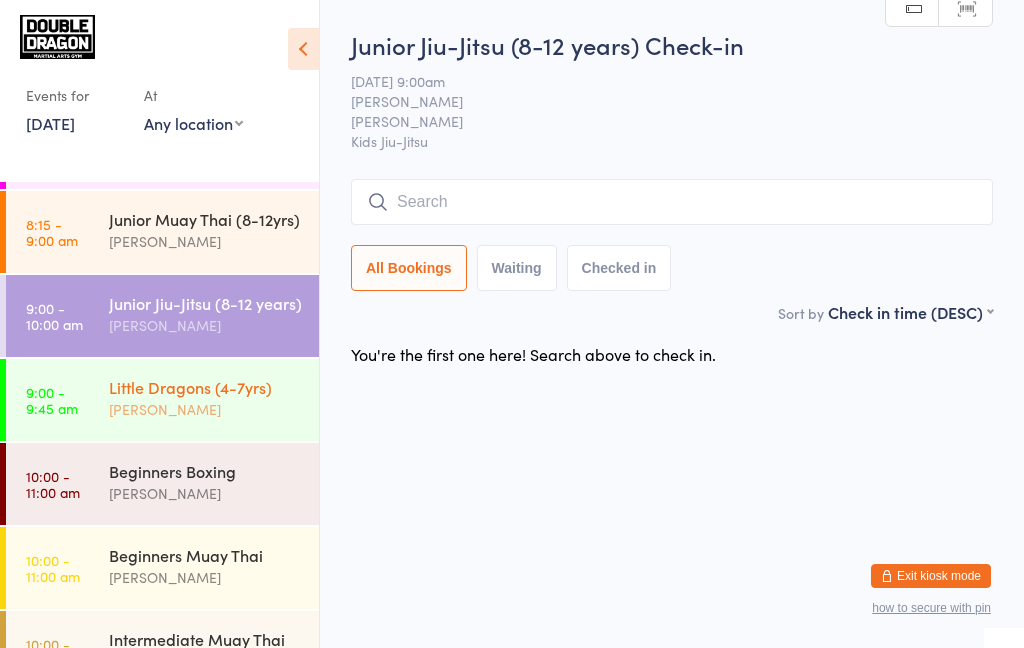 click on "[PERSON_NAME]" at bounding box center [205, 409] 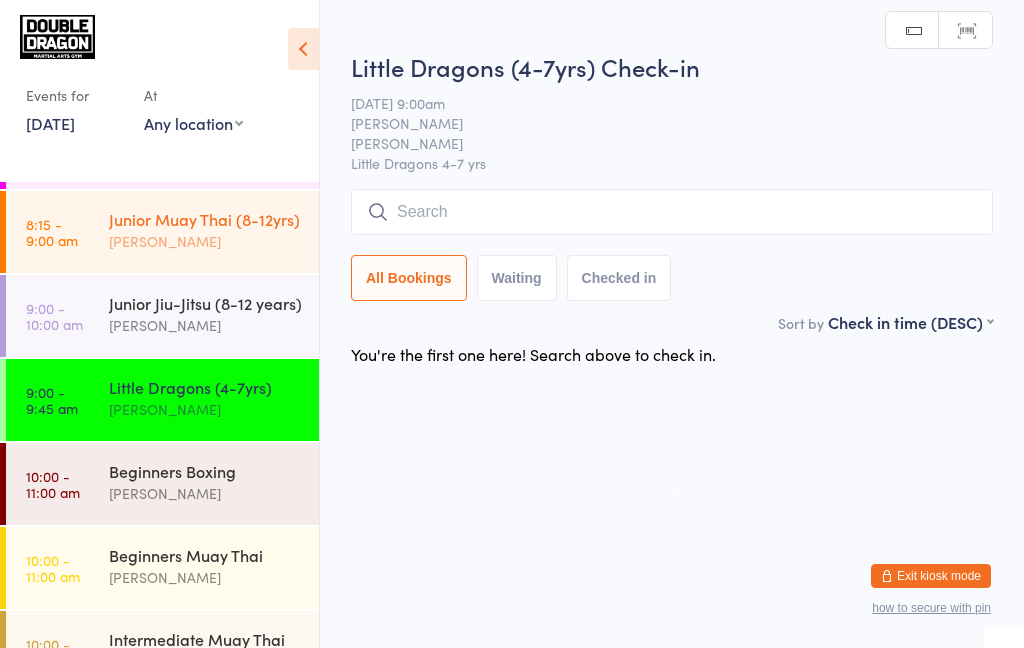 click on "8:15 - 9:00 am" at bounding box center (52, 232) 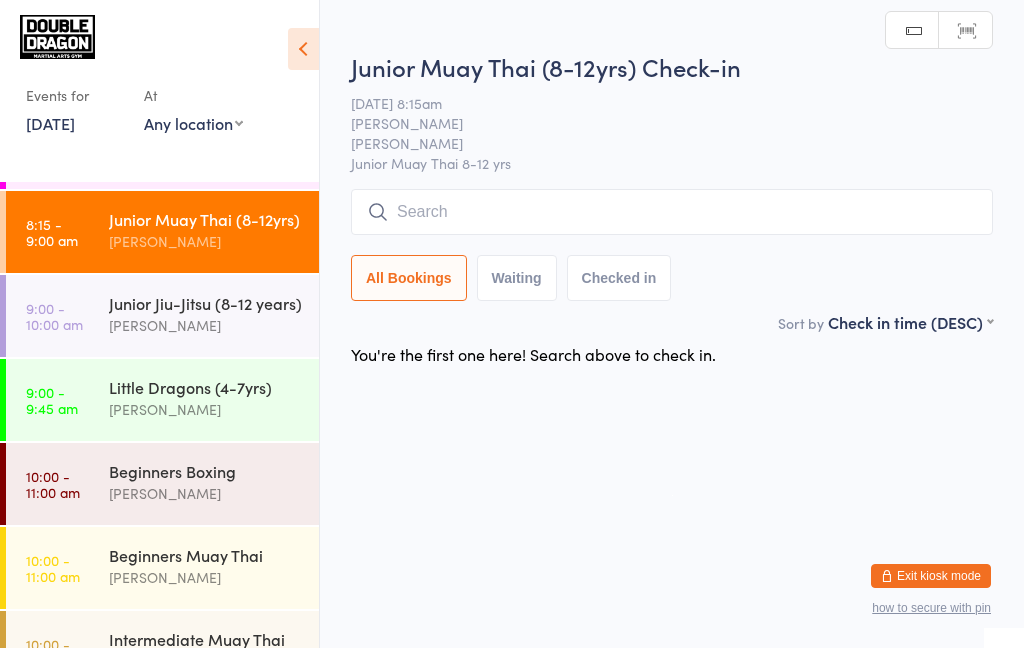scroll, scrollTop: 0, scrollLeft: 0, axis: both 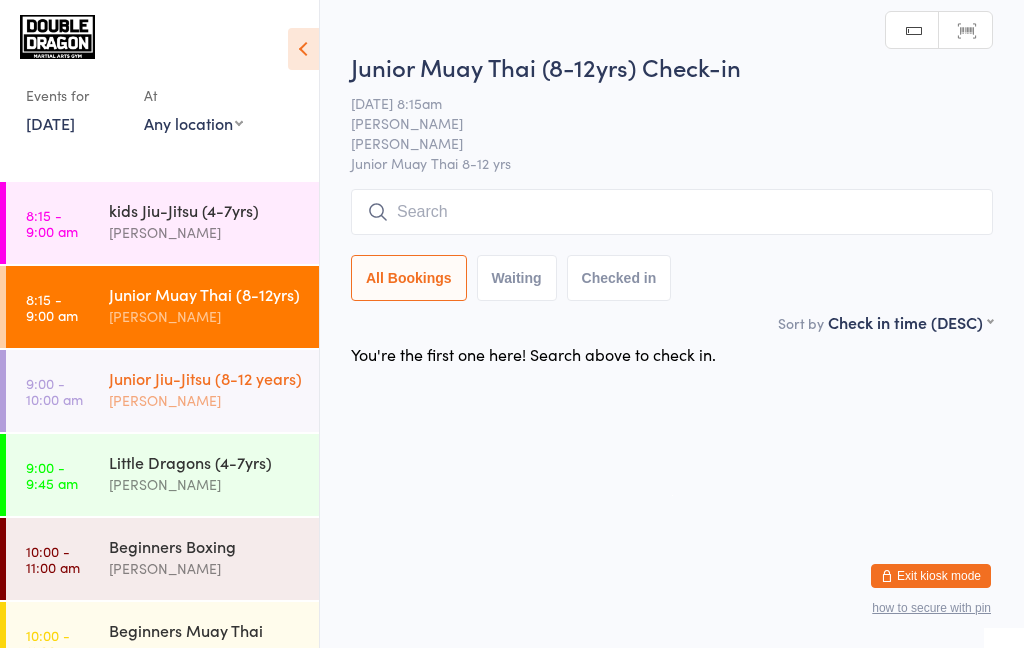 click on "[PERSON_NAME]" at bounding box center (205, 400) 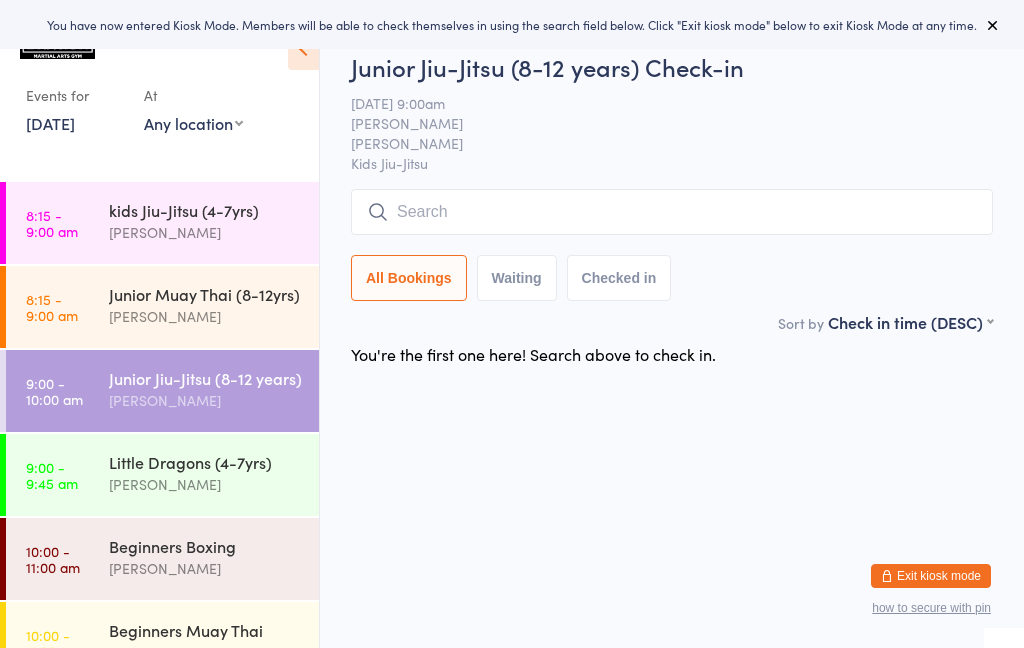 scroll, scrollTop: 0, scrollLeft: 0, axis: both 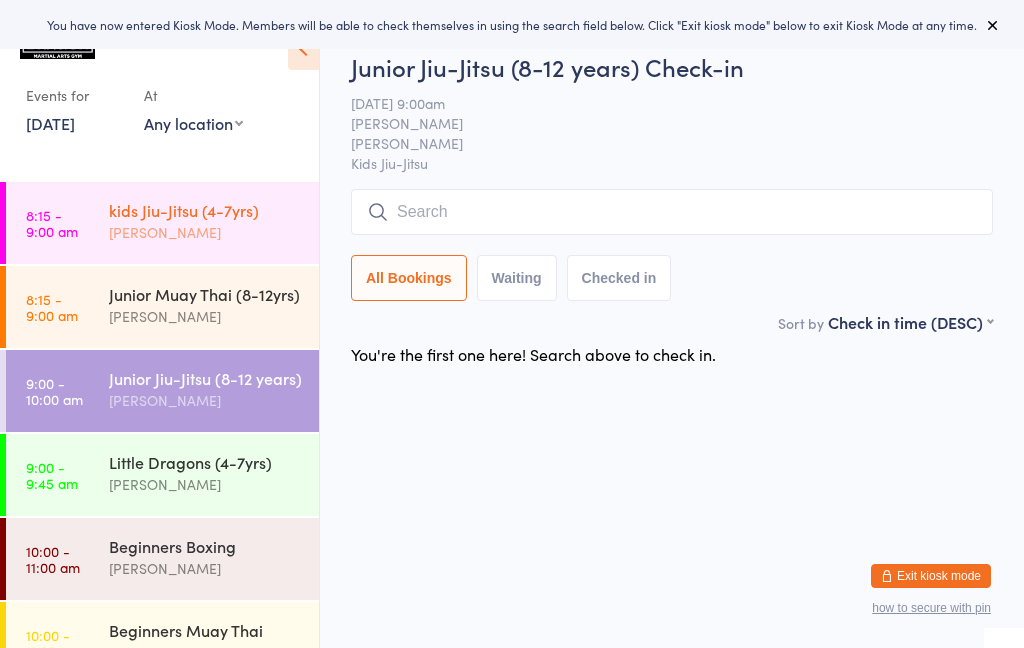 click on "[PERSON_NAME]" at bounding box center [205, 232] 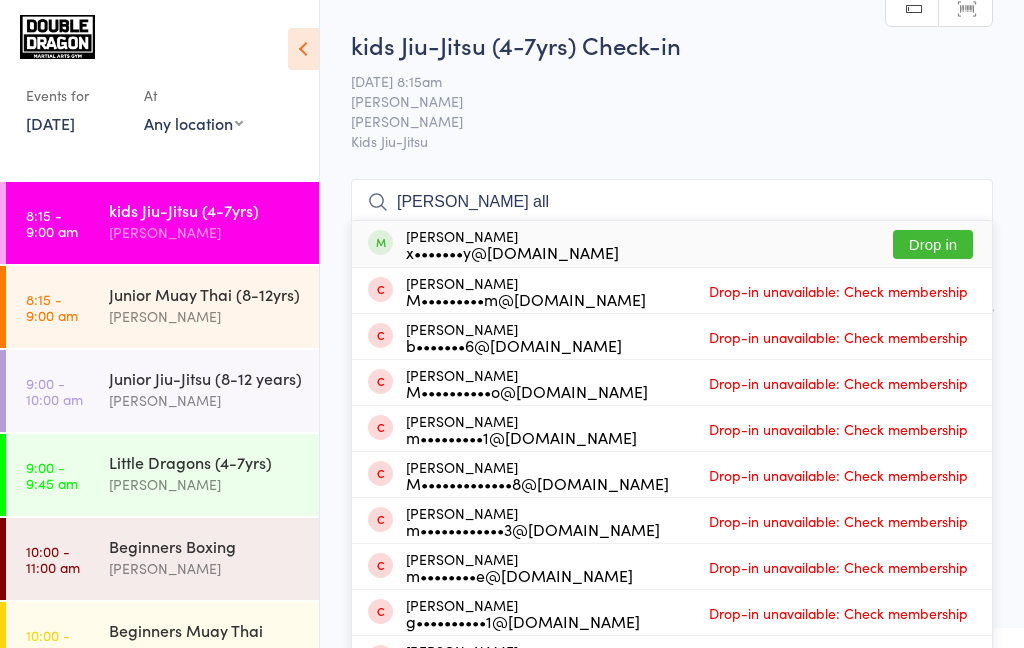 type on "[PERSON_NAME] all" 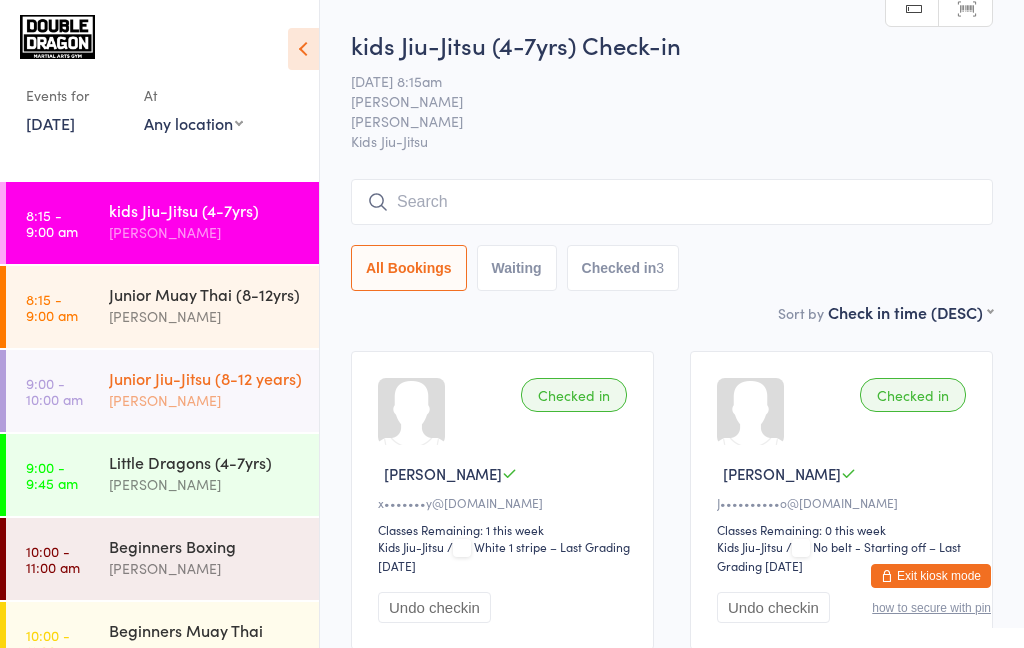 click on "[PERSON_NAME]" at bounding box center [205, 400] 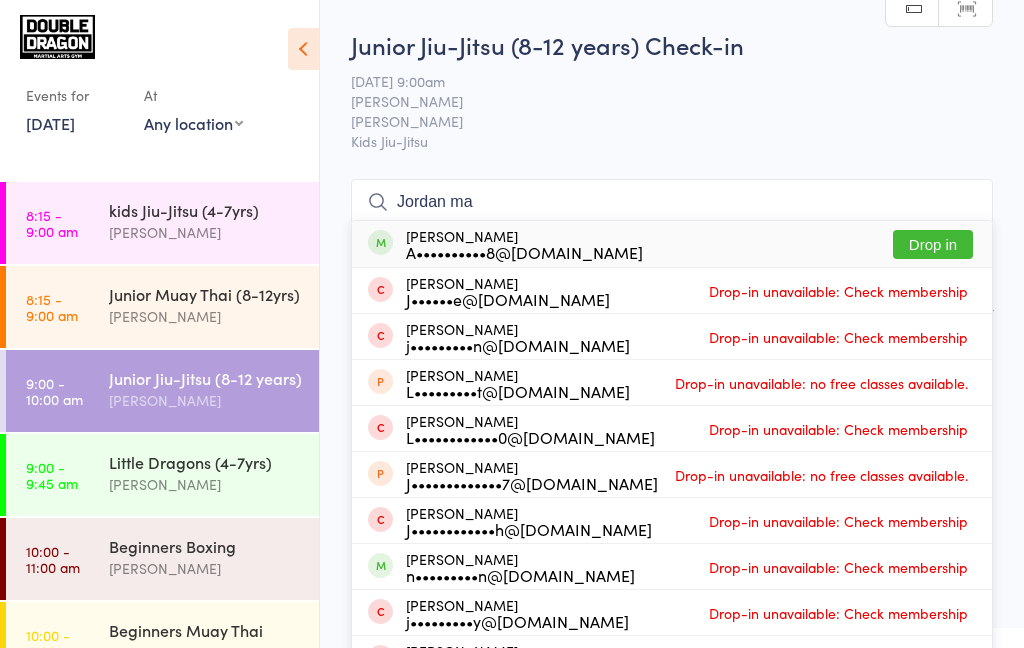 type on "Jordan ma" 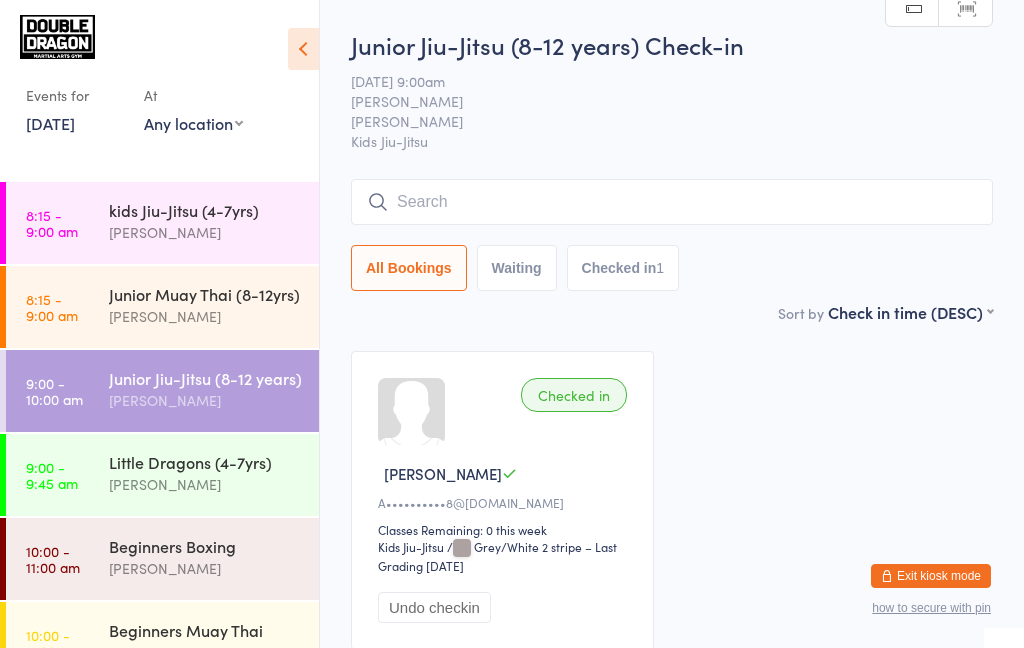 click on "[PERSON_NAME]" at bounding box center [205, 400] 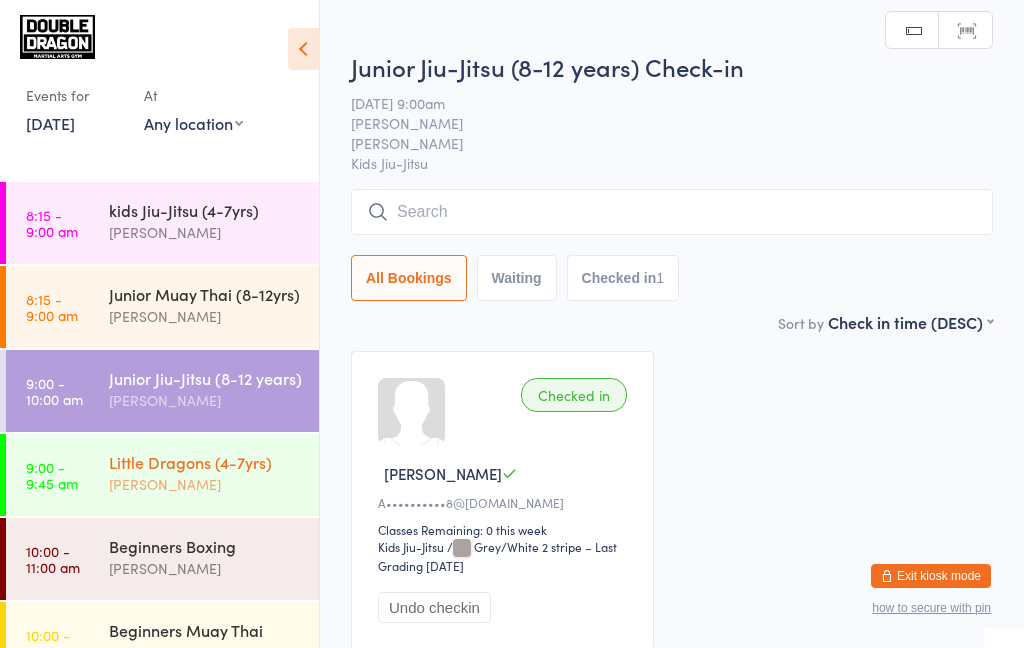 click on "[PERSON_NAME]" at bounding box center (205, 484) 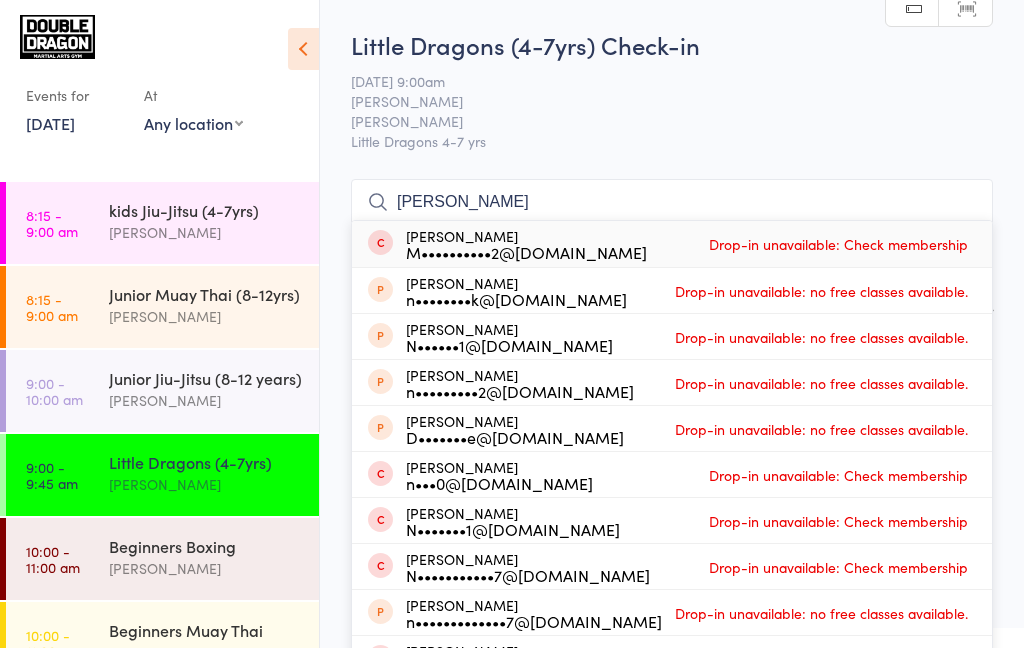 type on "[PERSON_NAME]" 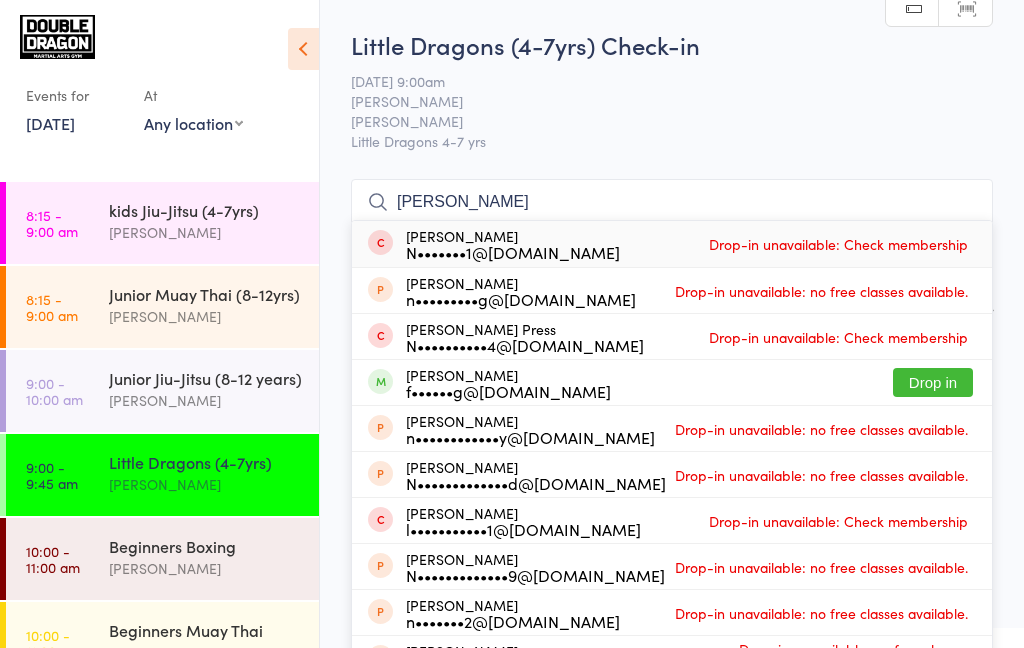 click on "[PERSON_NAME]" at bounding box center (672, 202) 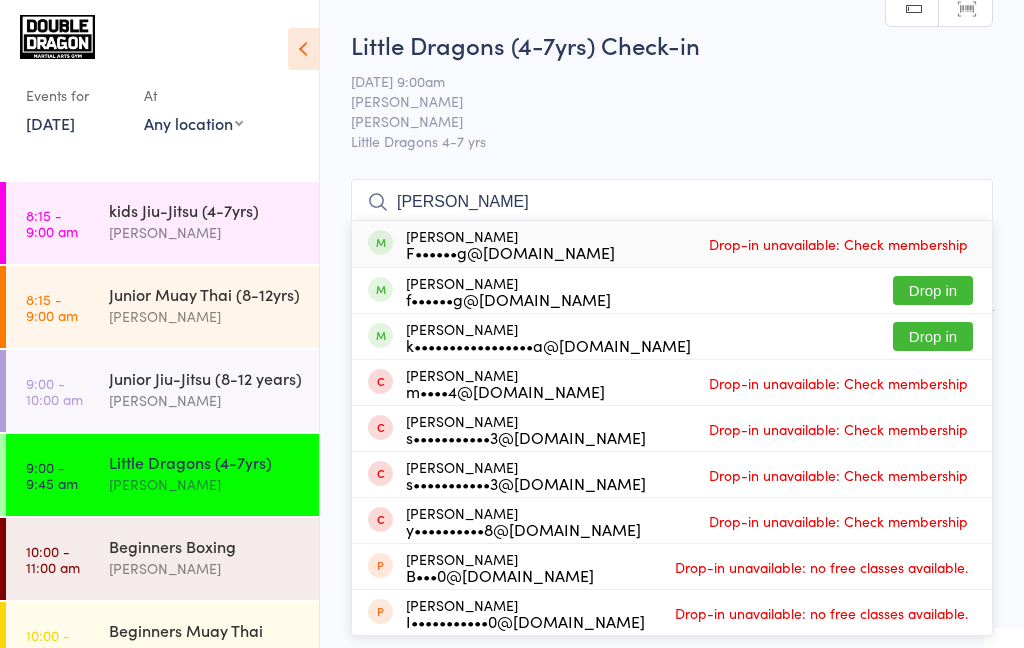 type on "[PERSON_NAME]" 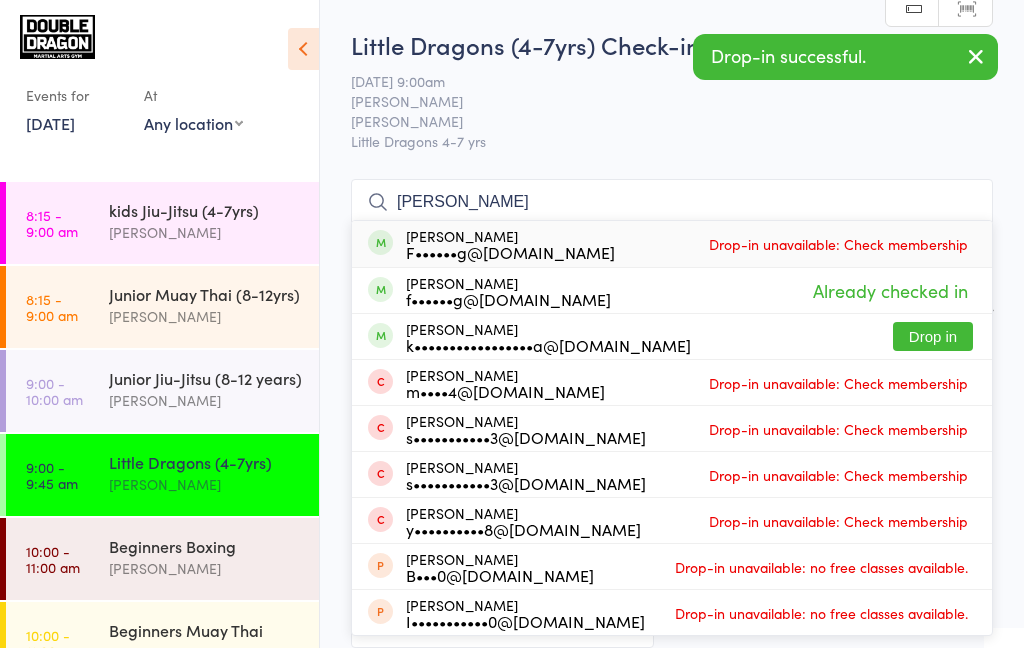 type on "[PERSON_NAME]" 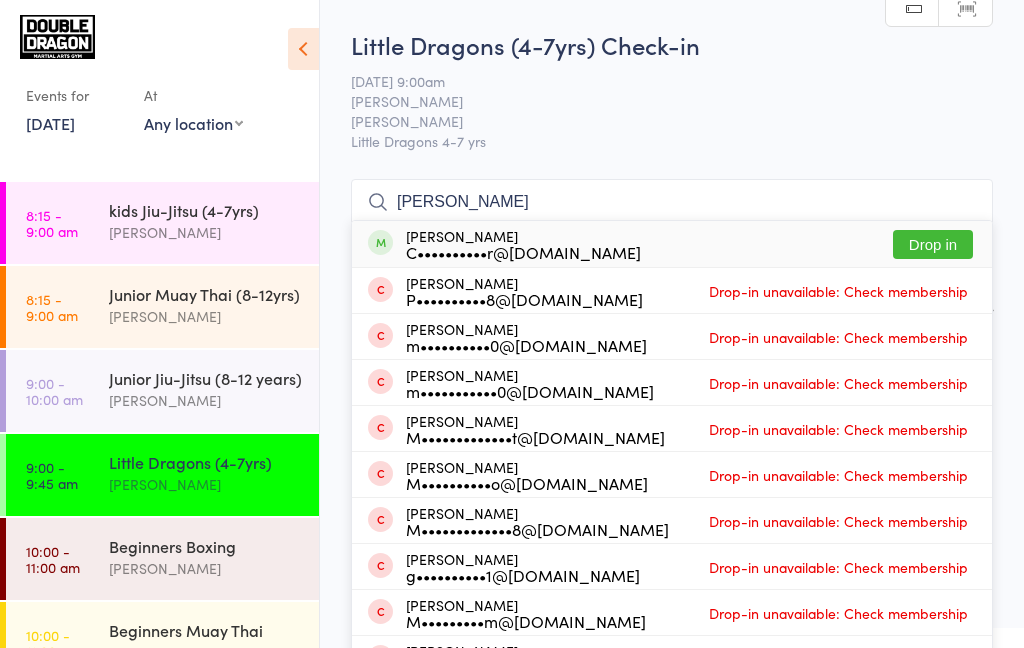type on "[PERSON_NAME]" 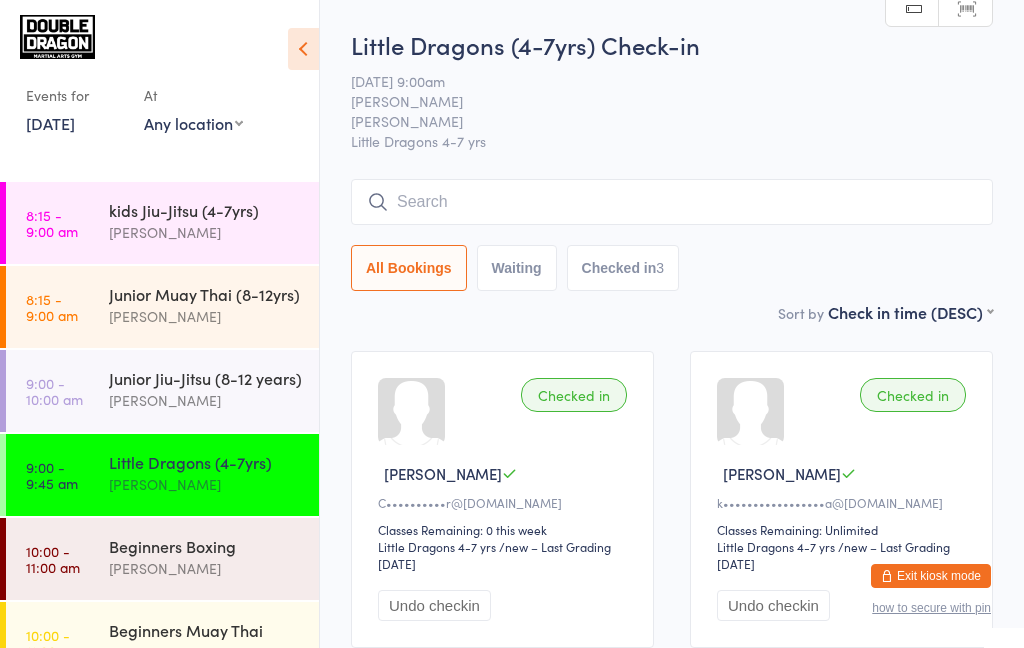 click on "9:00 - 9:45 am Little Dragons (4-7yrs) [PERSON_NAME]" at bounding box center (162, 475) 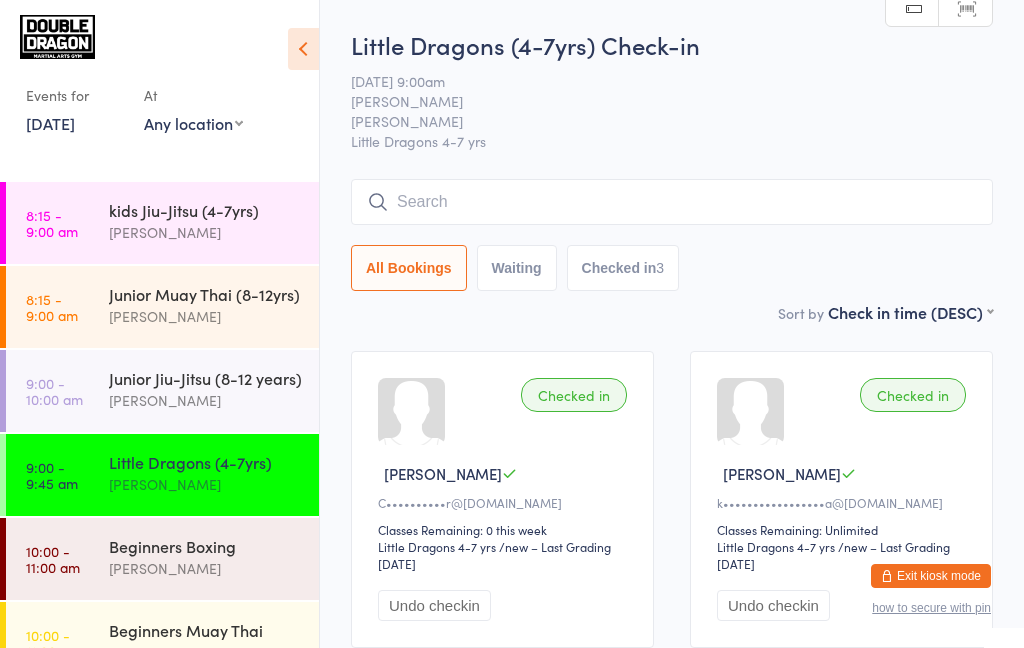 click on "All Bookings Waiting  Checked in  3" at bounding box center [672, 268] 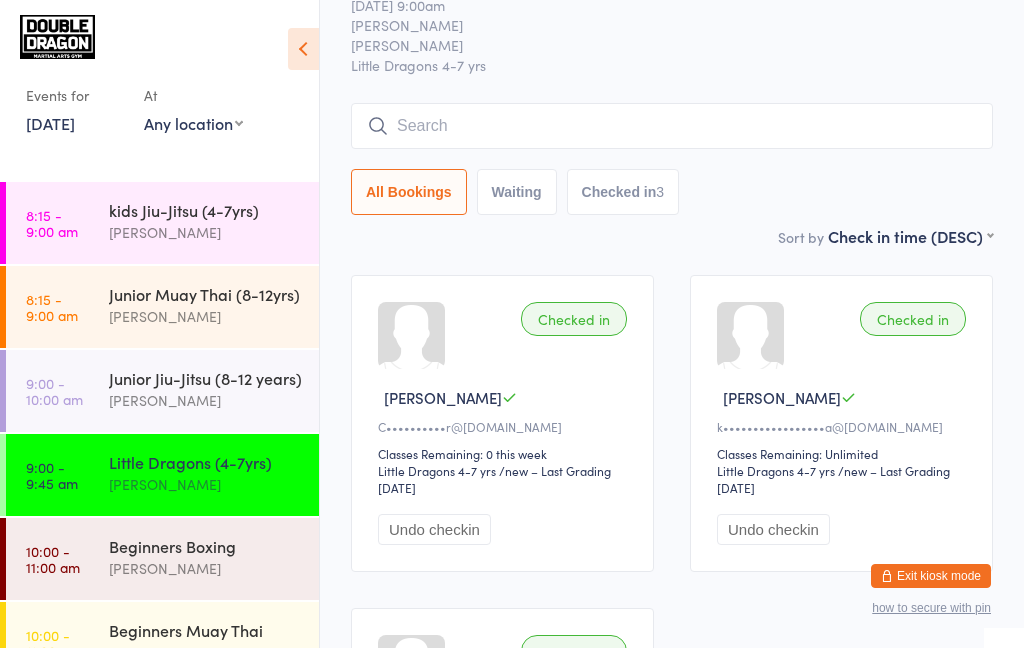 scroll, scrollTop: 0, scrollLeft: 0, axis: both 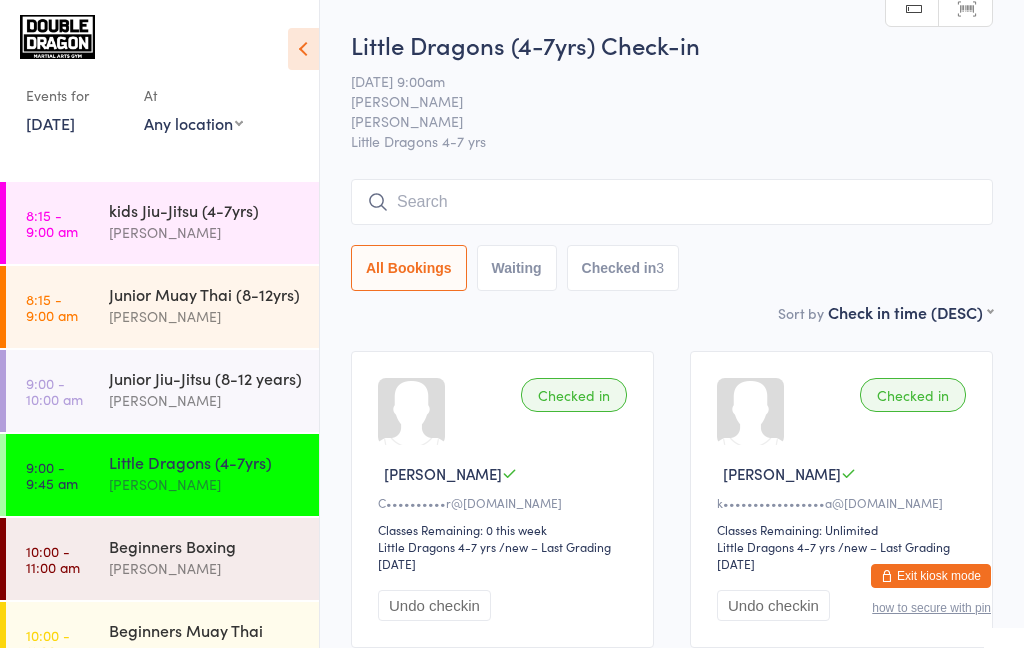 click on "Checked in  3" at bounding box center (623, 268) 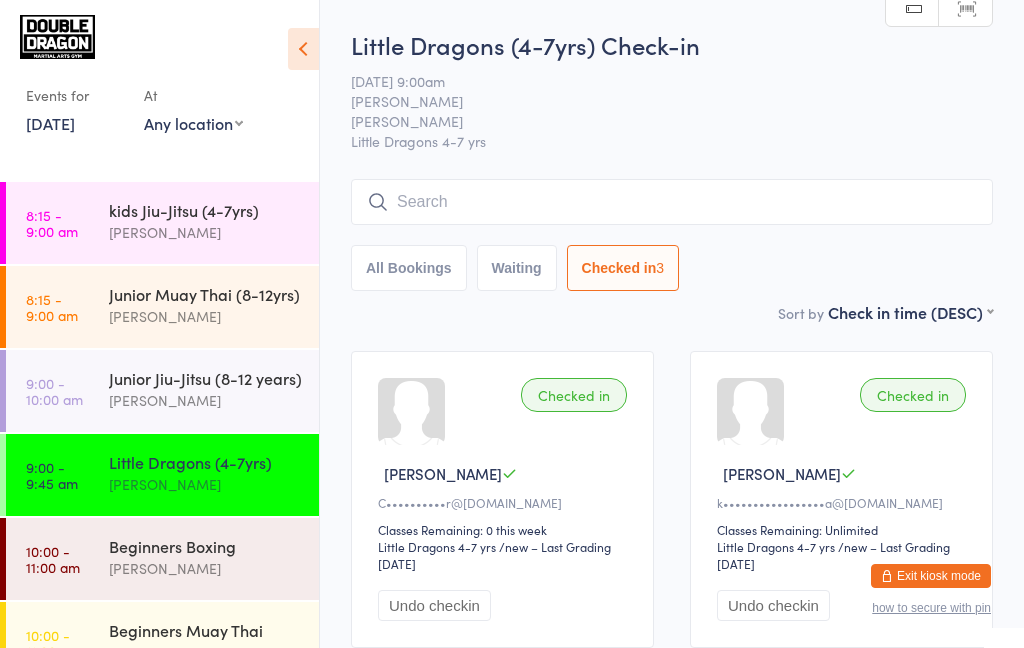 click on "Waiting" at bounding box center [517, 268] 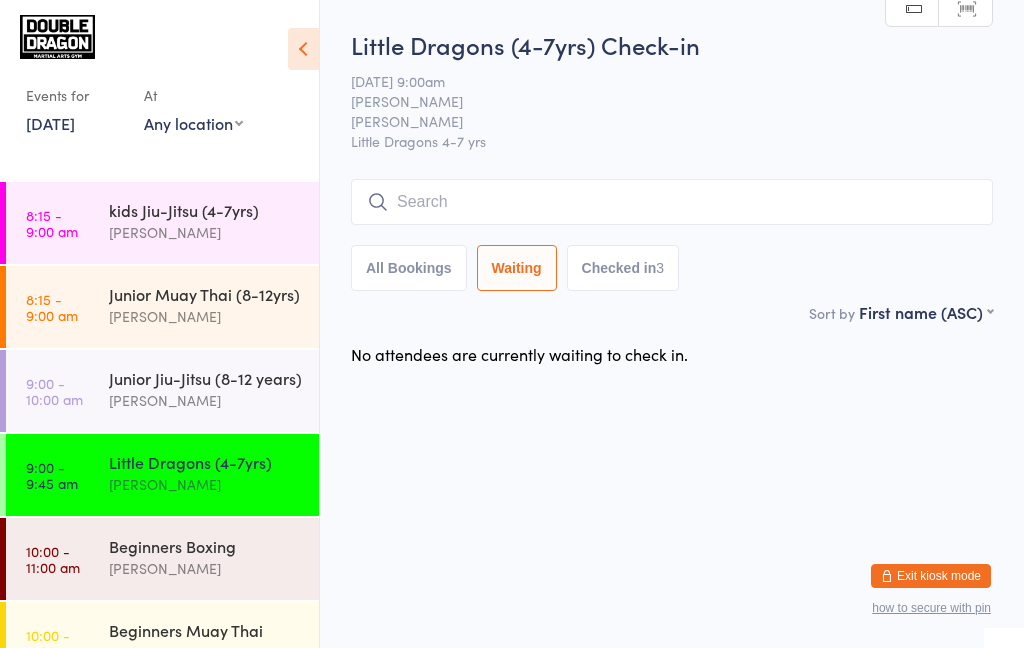 click on "All Bookings" at bounding box center (409, 268) 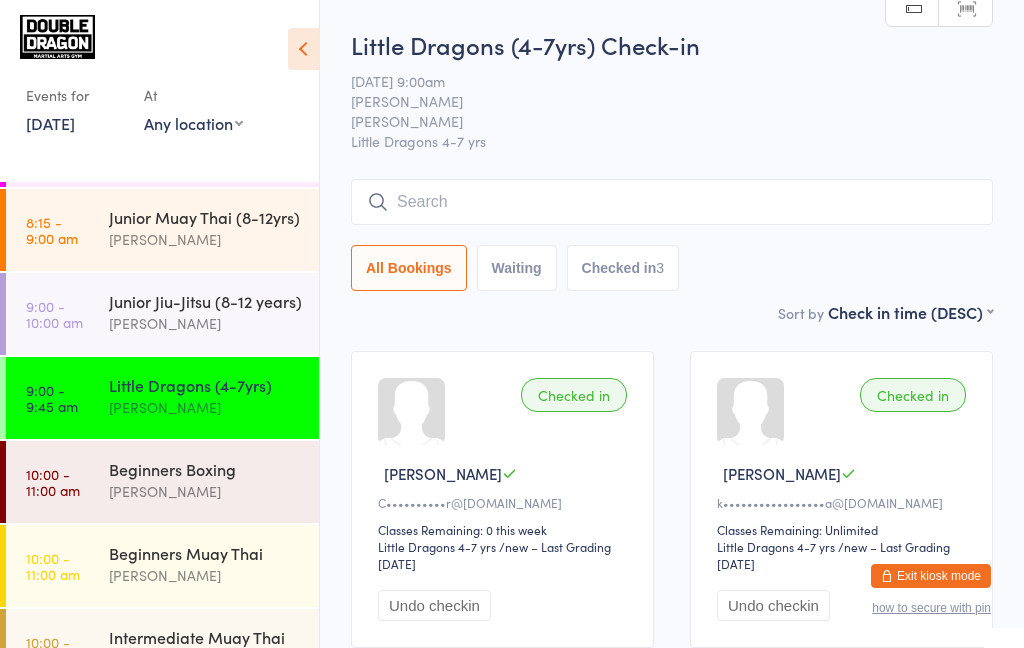 scroll, scrollTop: 70, scrollLeft: 0, axis: vertical 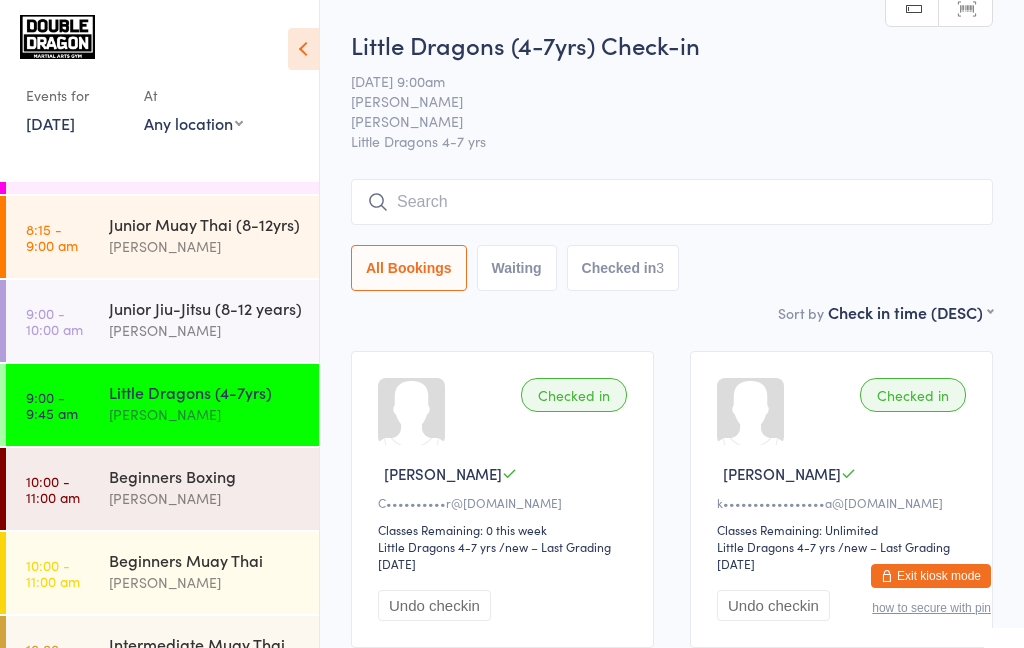 click at bounding box center (672, 202) 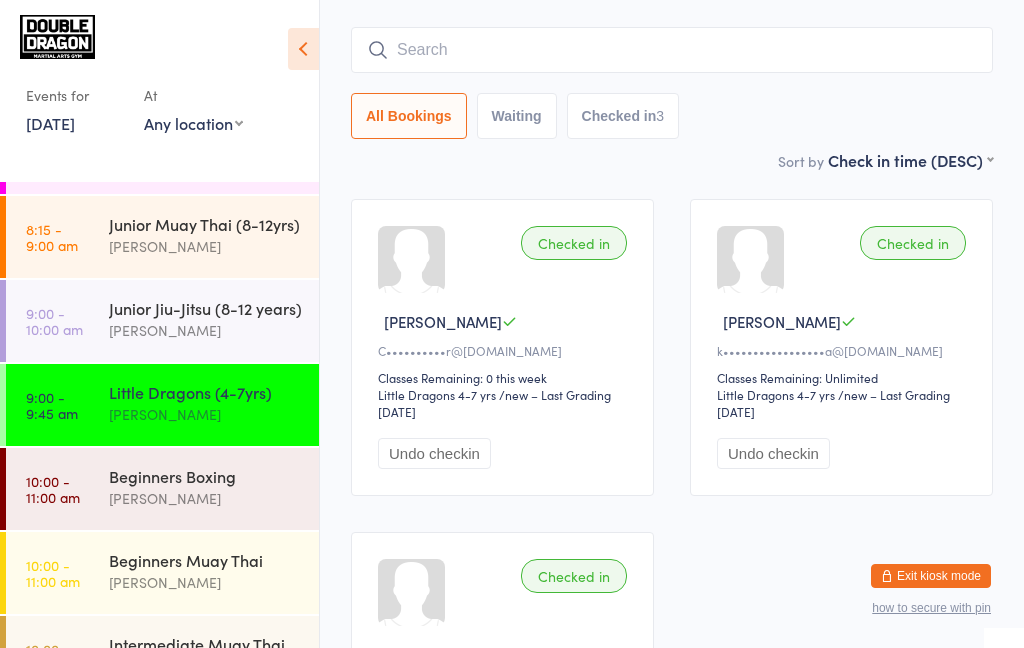 scroll, scrollTop: 180, scrollLeft: 0, axis: vertical 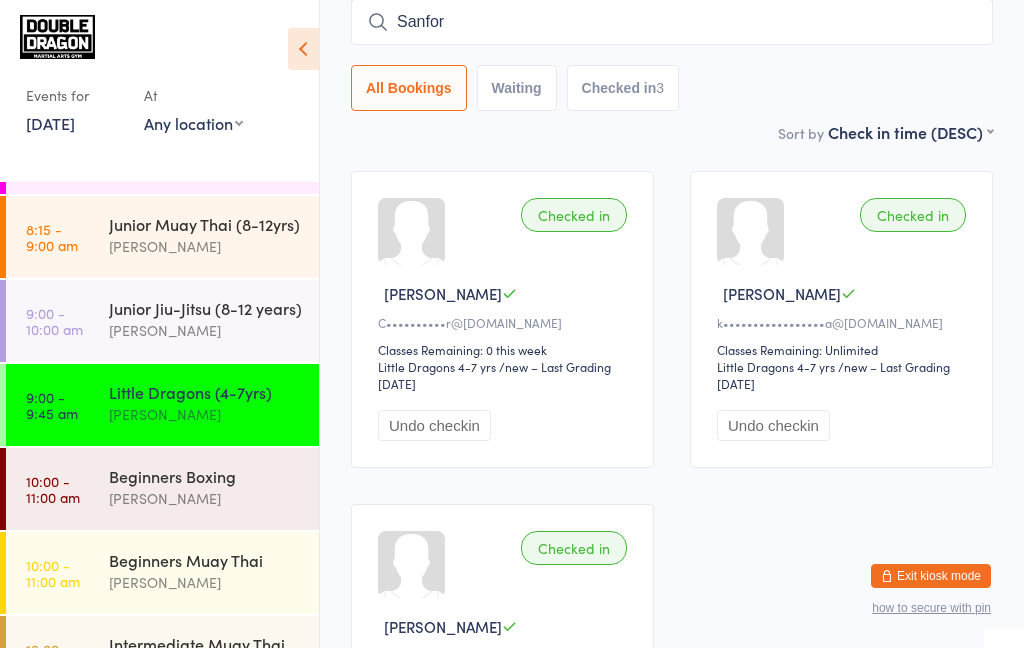type on "[PERSON_NAME]" 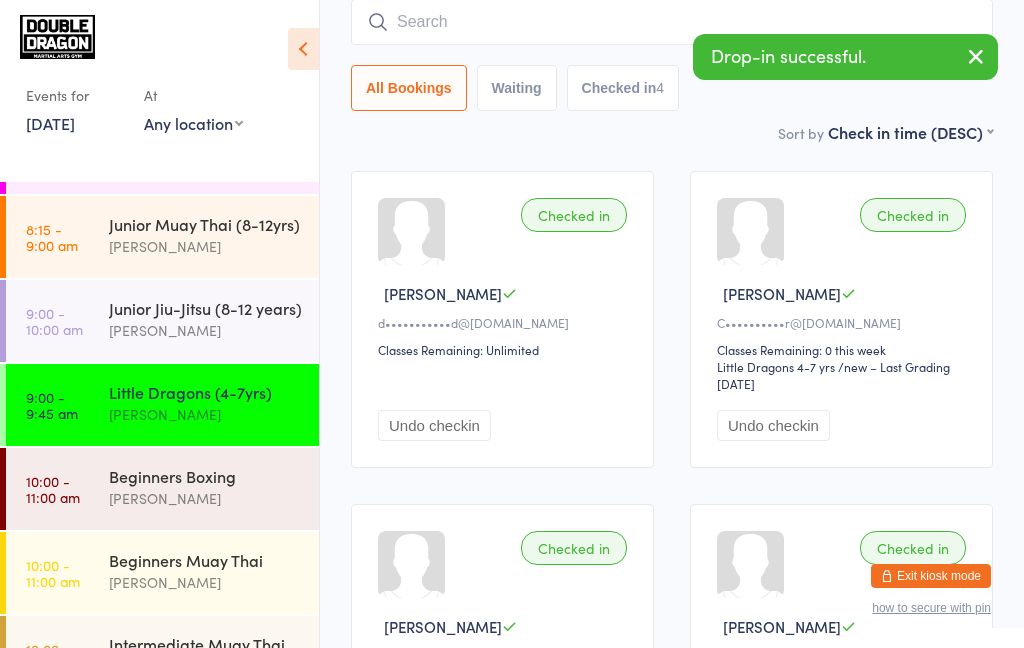 click on "[PERSON_NAME]" at bounding box center (505, 293) 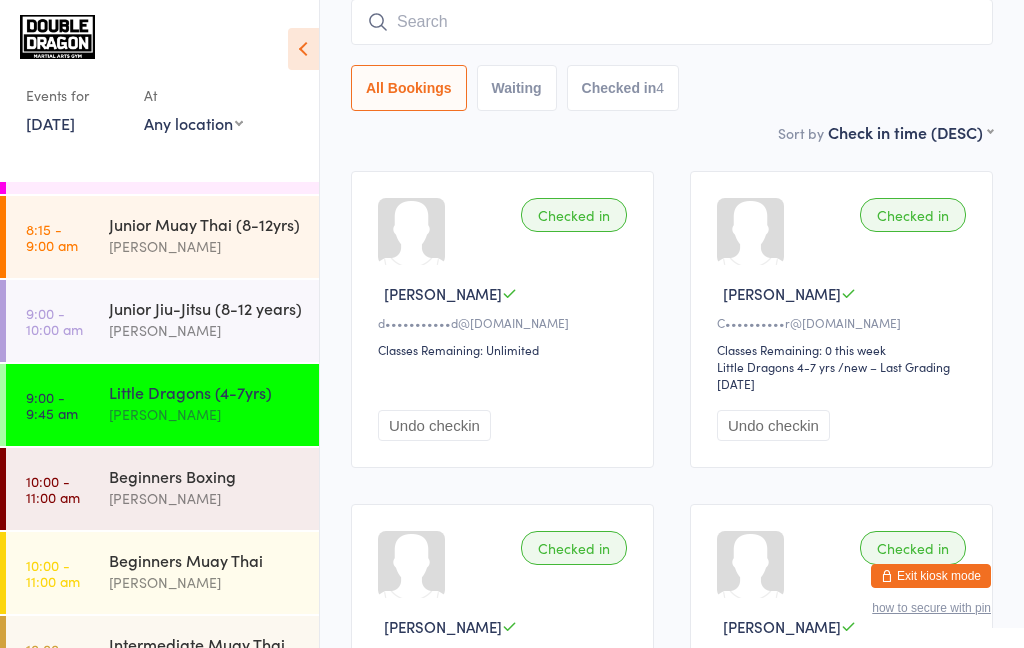click at bounding box center [672, 22] 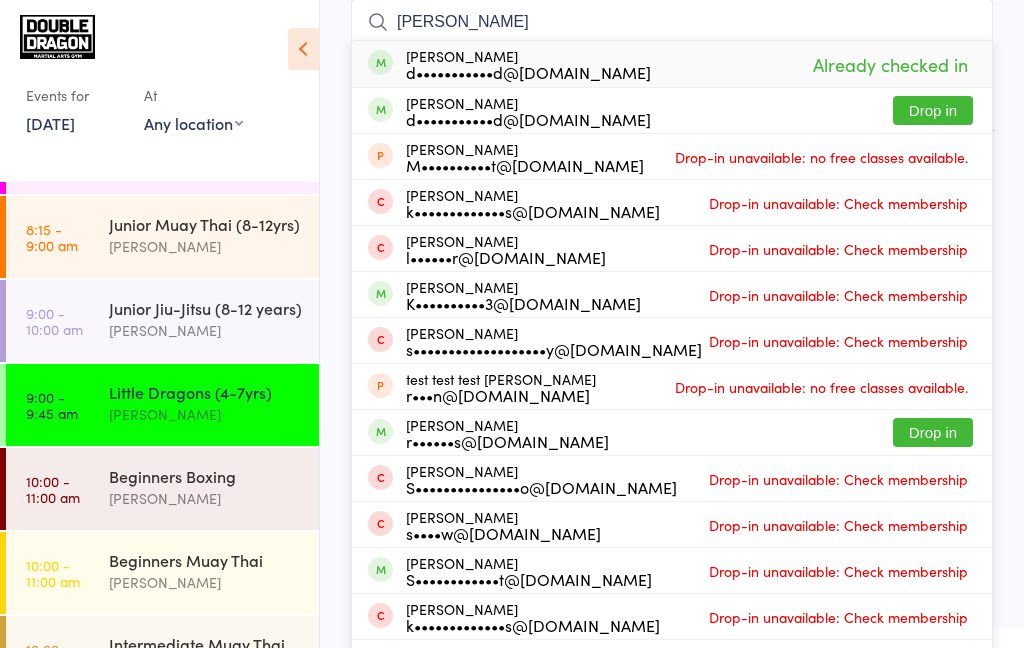 type on "[PERSON_NAME]" 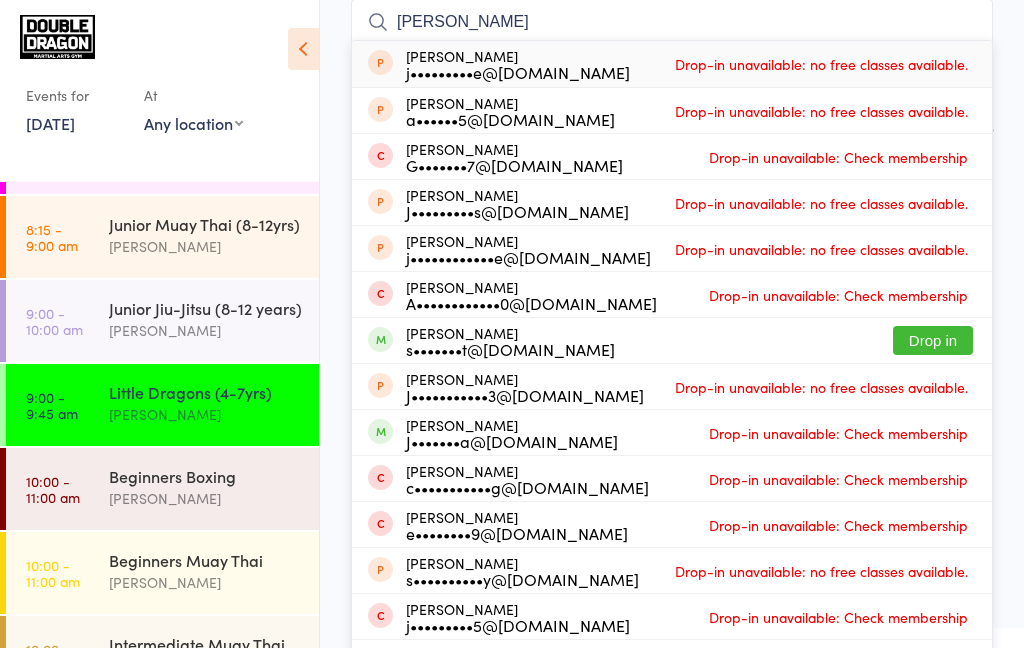 type on "J" 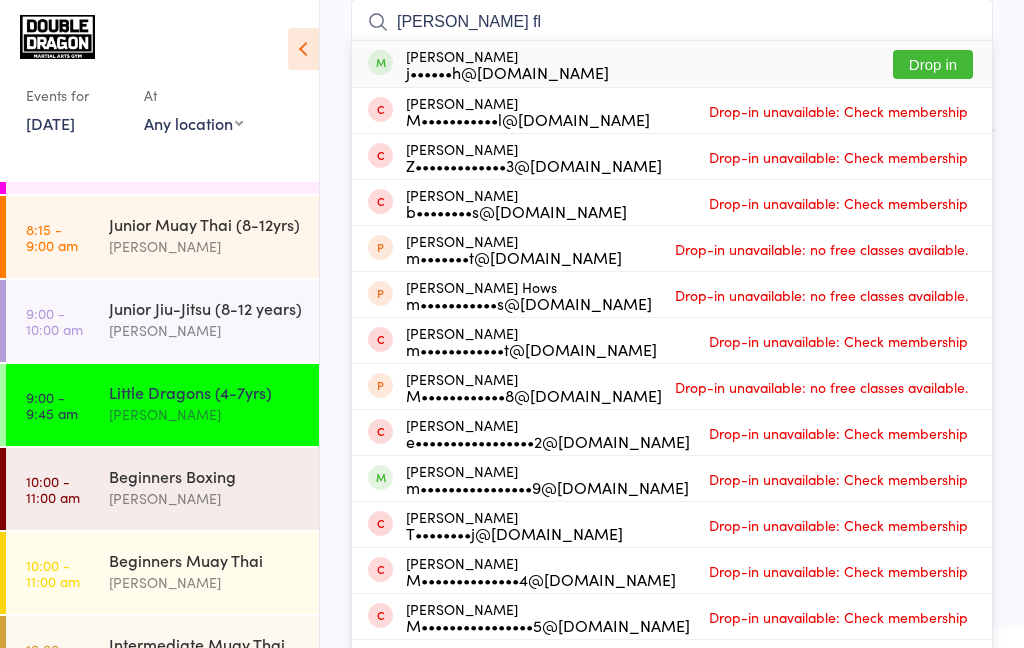 scroll, scrollTop: 183, scrollLeft: 0, axis: vertical 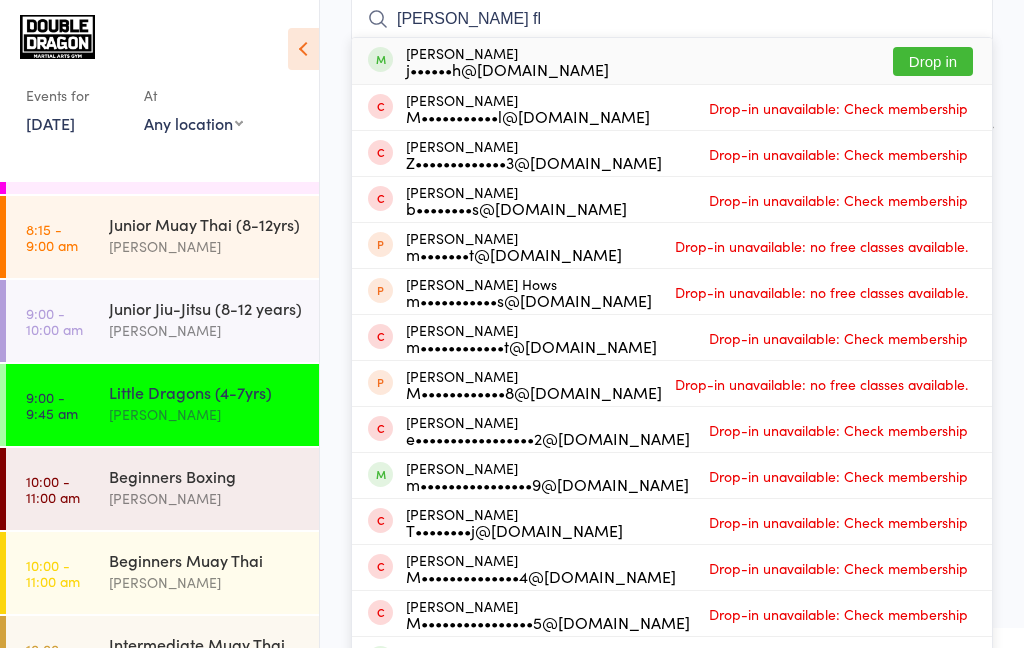 type on "[PERSON_NAME] fl" 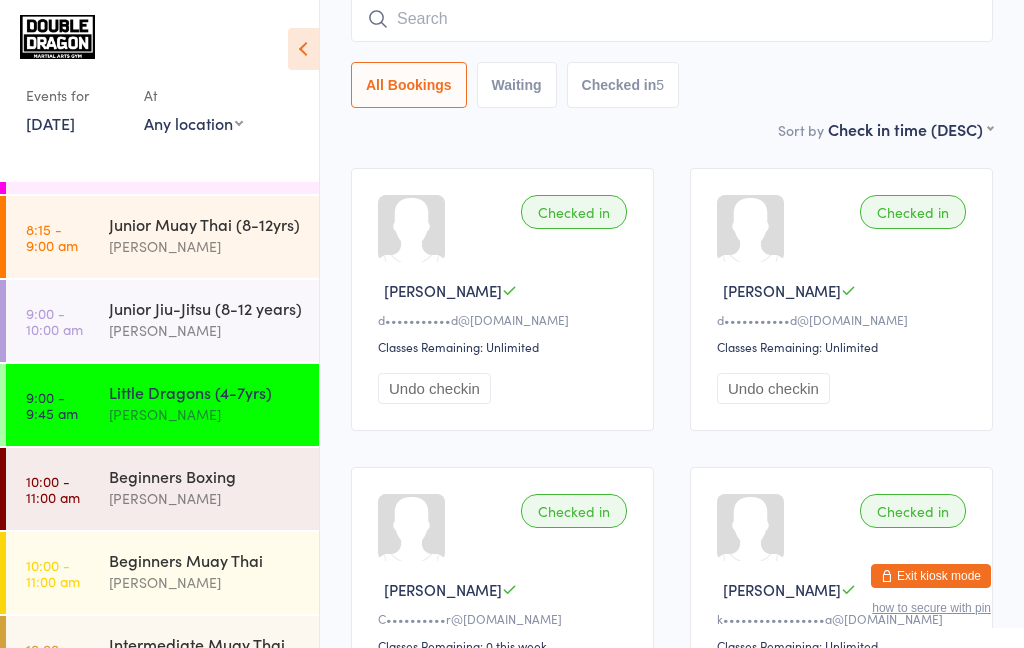 scroll, scrollTop: 180, scrollLeft: 0, axis: vertical 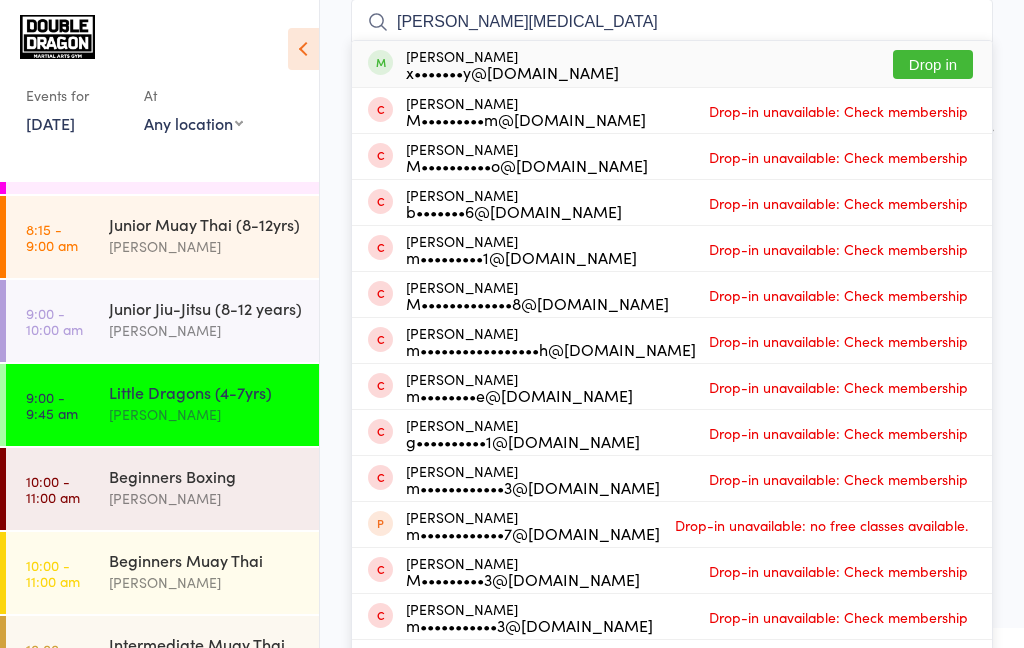 type on "[PERSON_NAME][MEDICAL_DATA]" 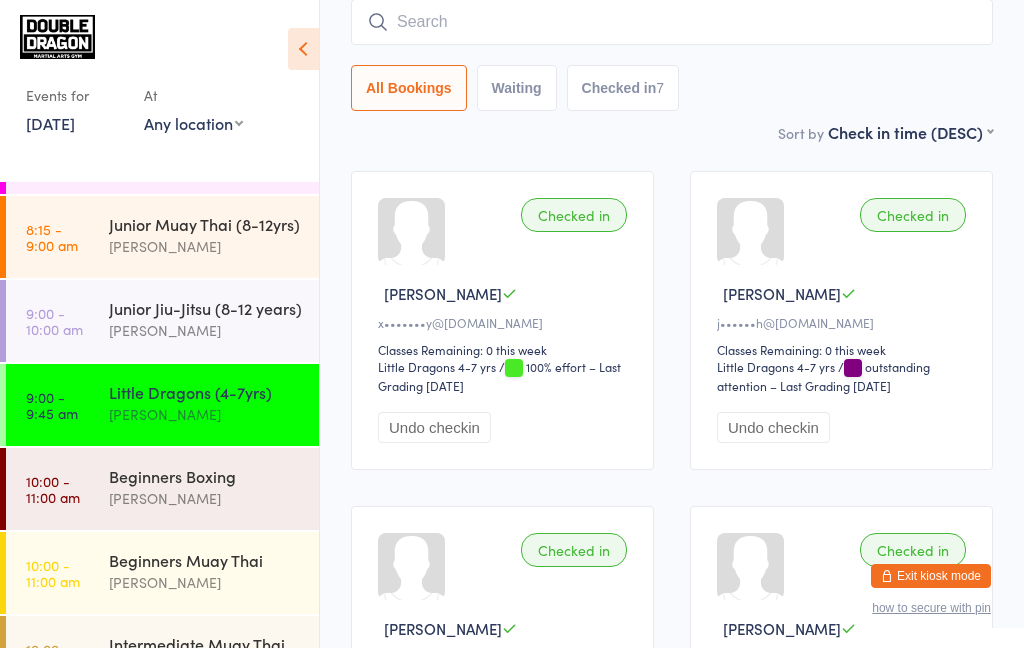 scroll, scrollTop: 153, scrollLeft: 0, axis: vertical 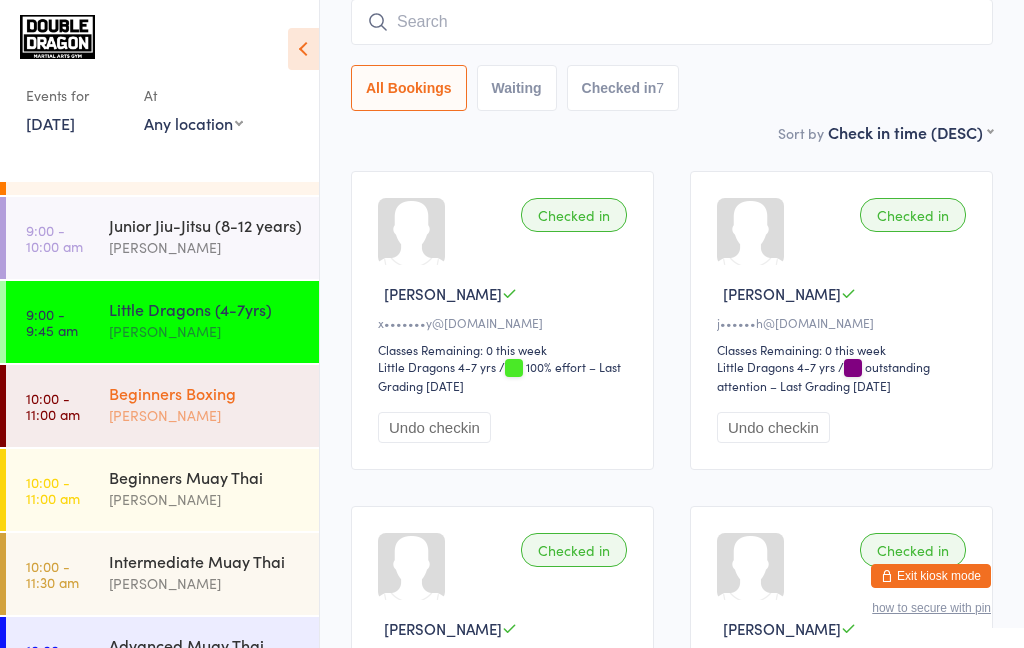 click on "[PERSON_NAME]" at bounding box center [205, 415] 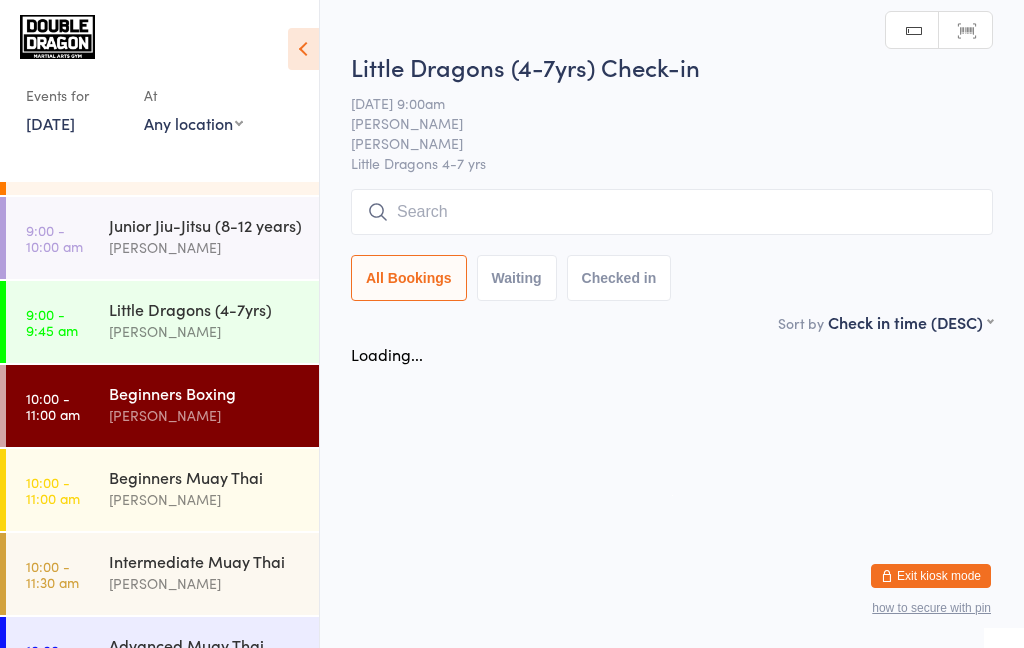 scroll, scrollTop: 0, scrollLeft: 0, axis: both 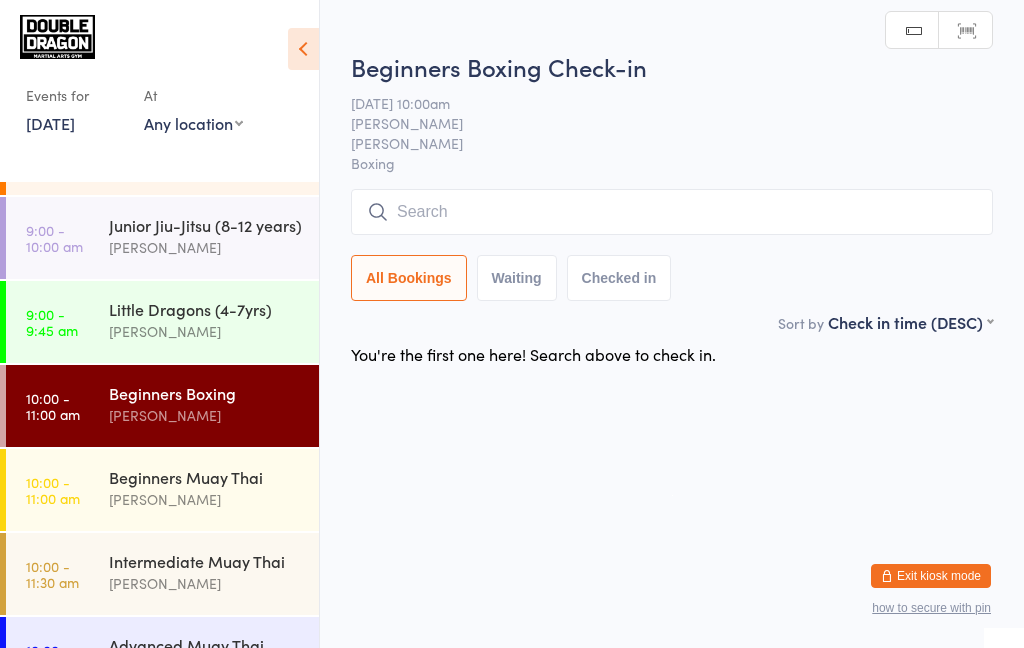 click at bounding box center (672, 212) 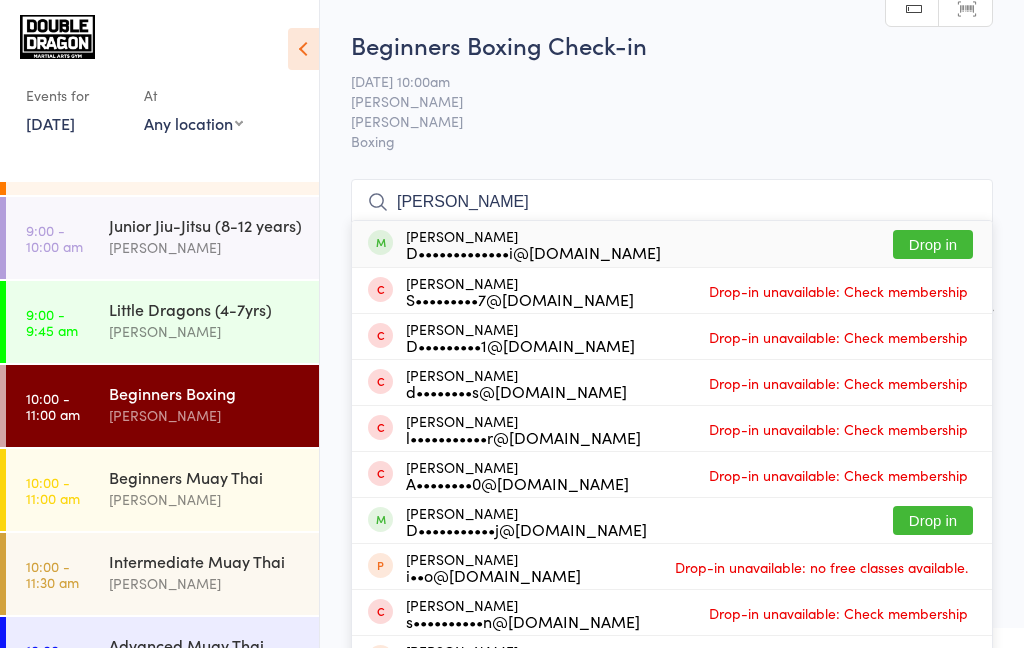 type on "[PERSON_NAME]" 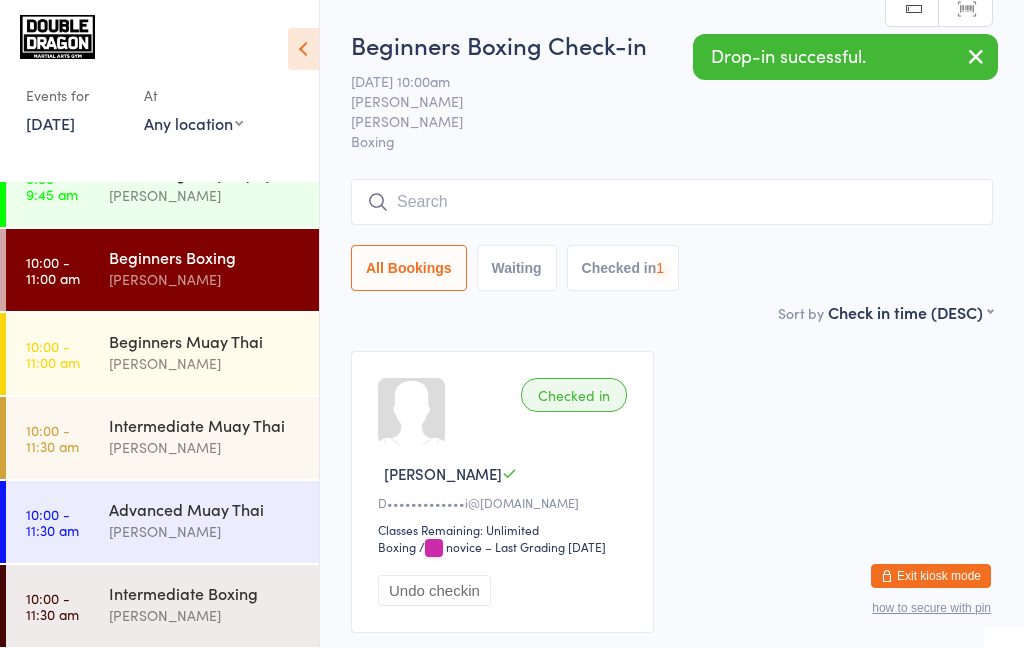 scroll, scrollTop: 290, scrollLeft: 0, axis: vertical 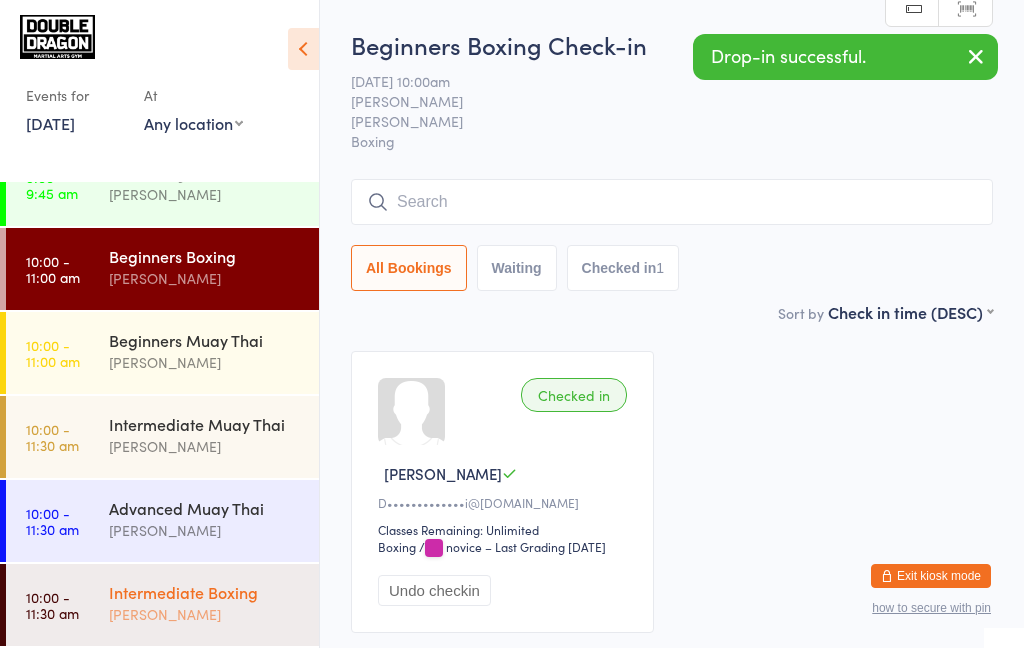 click on "Intermediate Boxing [PERSON_NAME]" at bounding box center [214, 603] 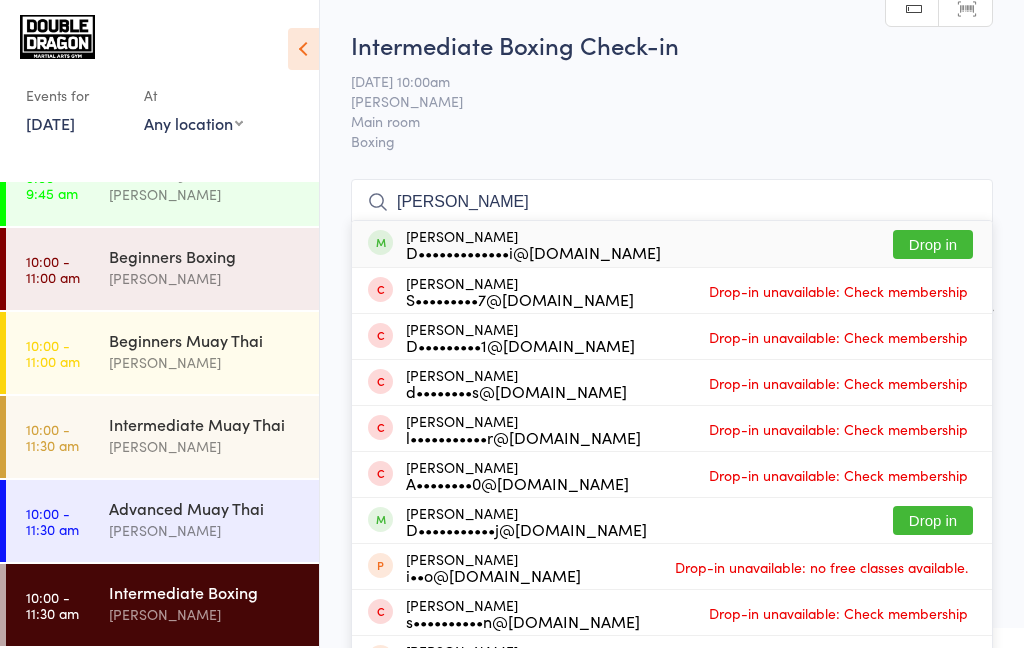type on "[PERSON_NAME]" 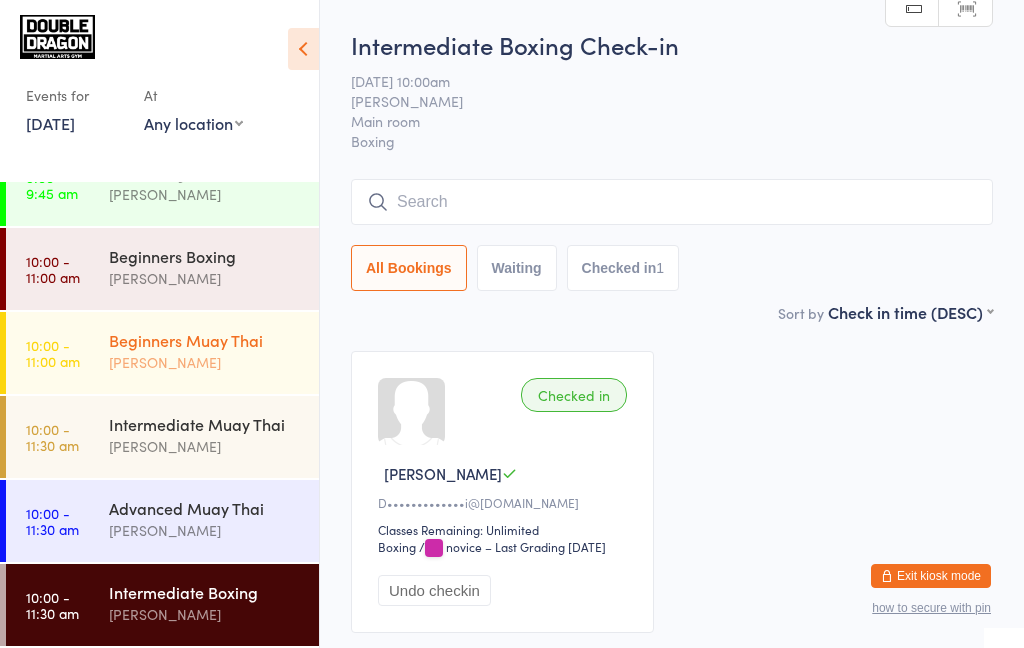 click on "[PERSON_NAME]" at bounding box center [205, 362] 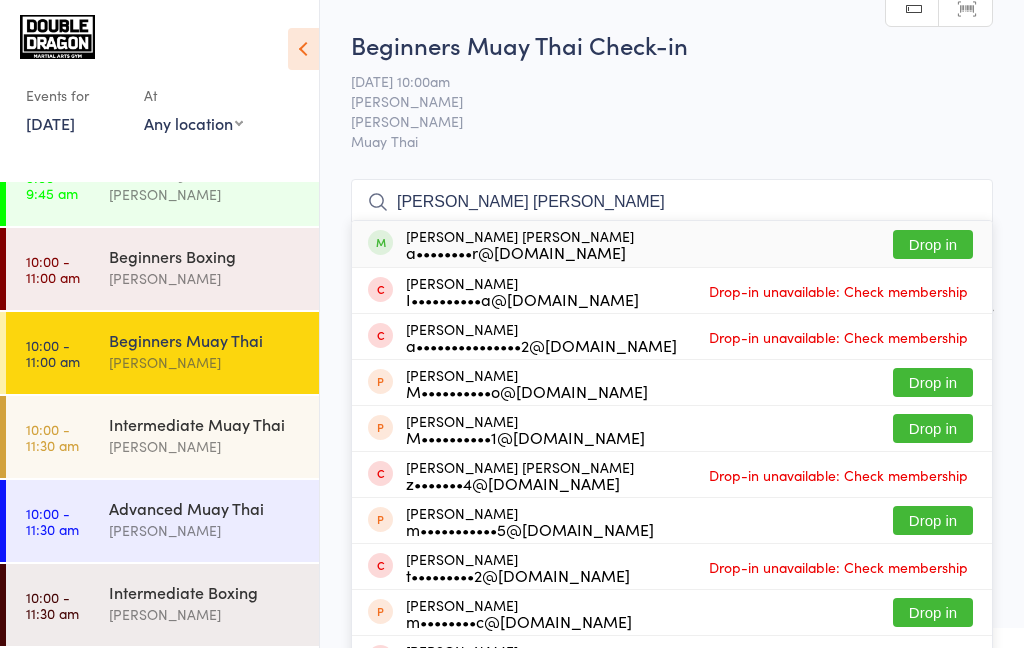 type on "[PERSON_NAME] [PERSON_NAME]" 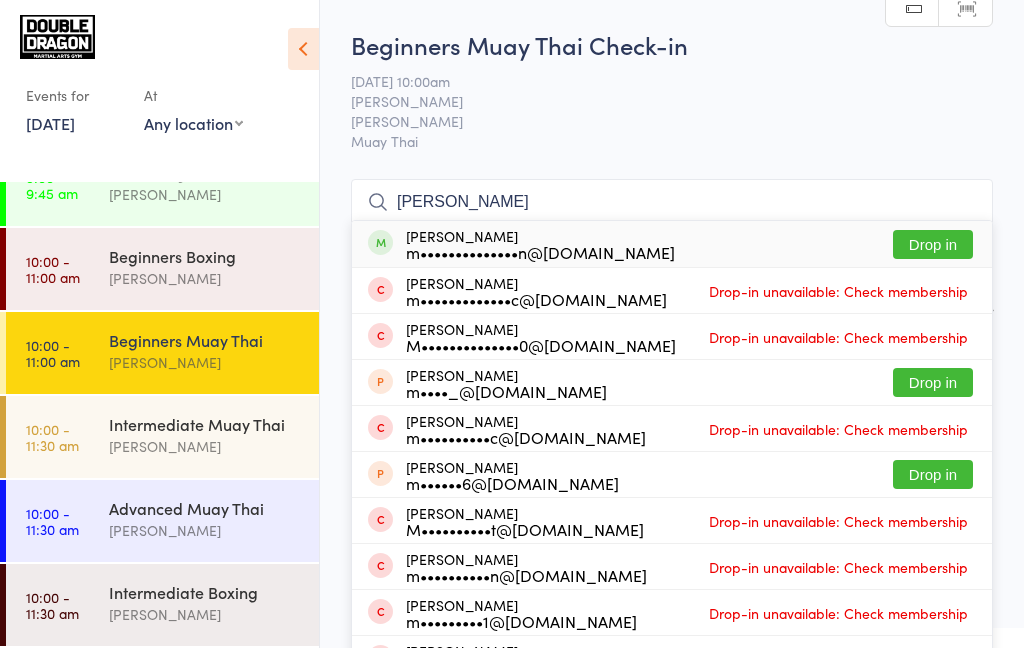 type on "[PERSON_NAME]" 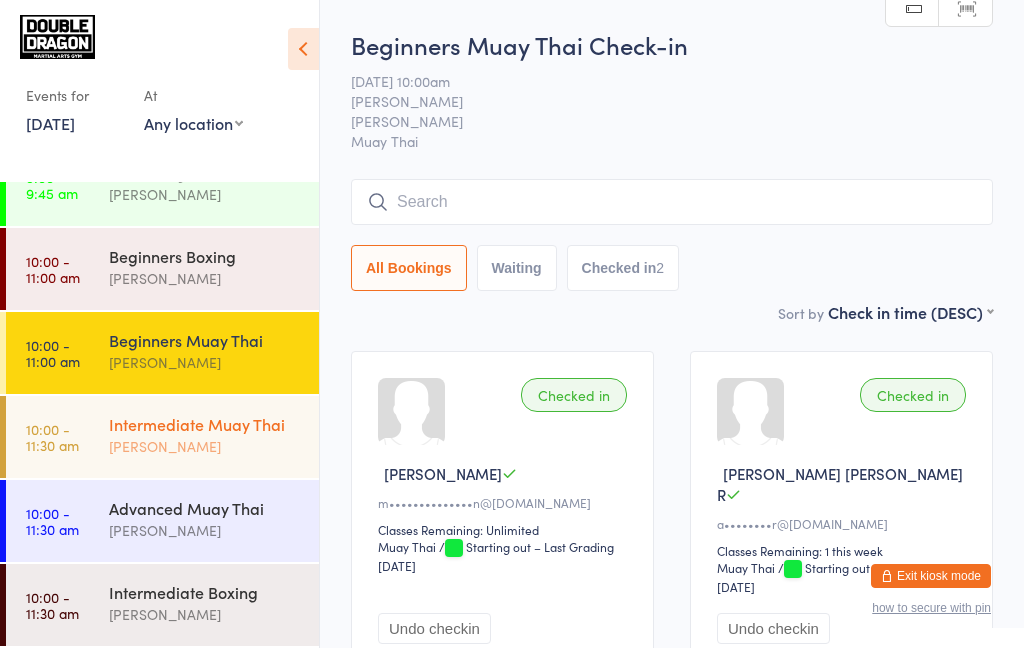 click on "10:00 - 11:30 am" at bounding box center [52, 437] 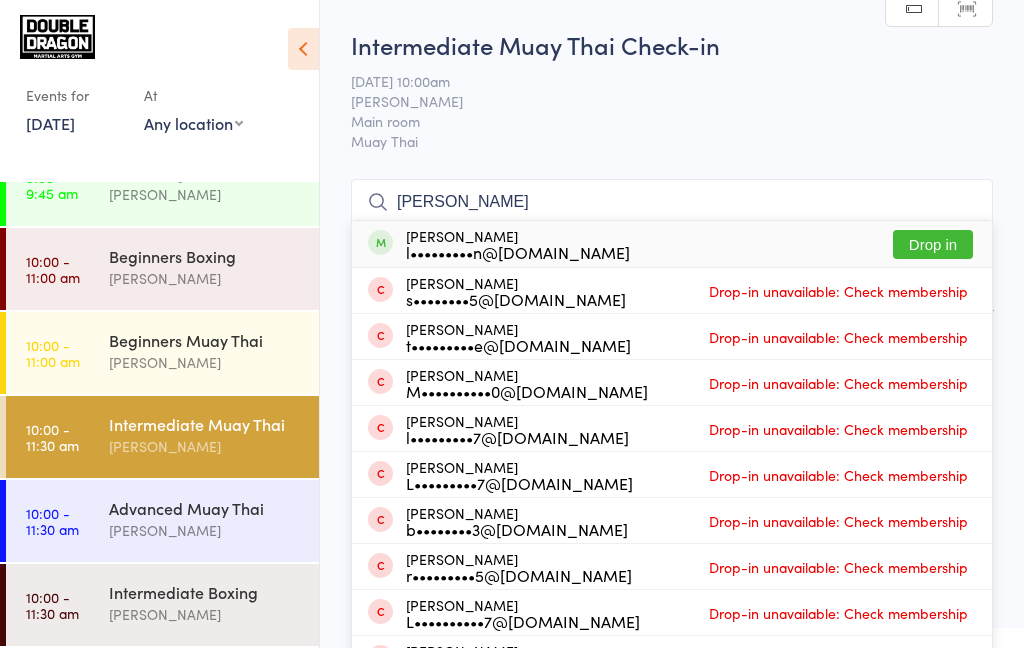 type on "[PERSON_NAME]" 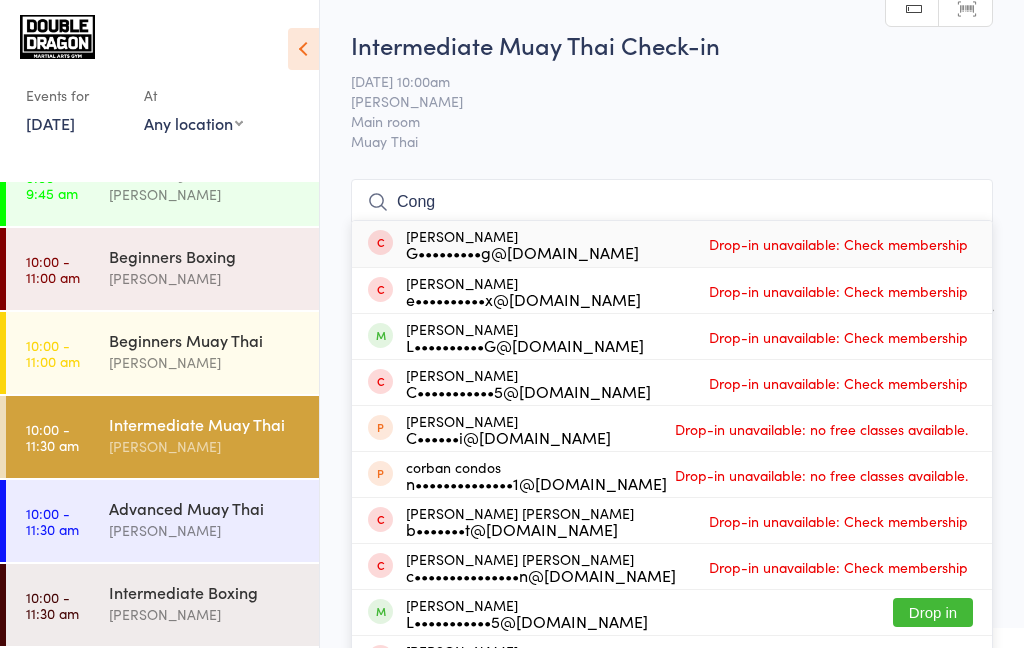 type on "Cong" 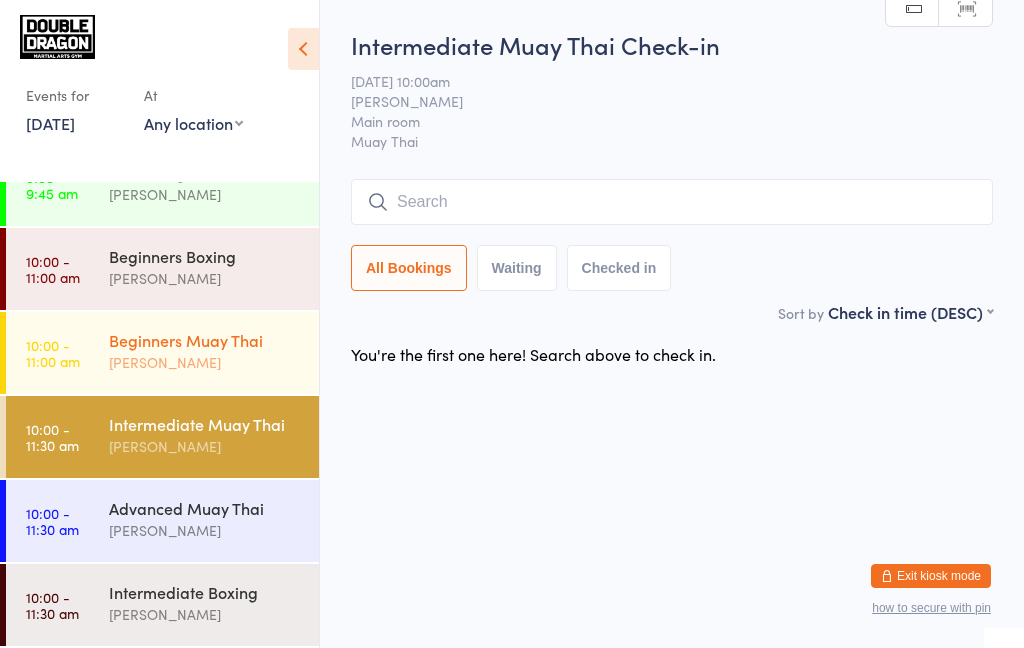 click on "[PERSON_NAME]" at bounding box center (205, 362) 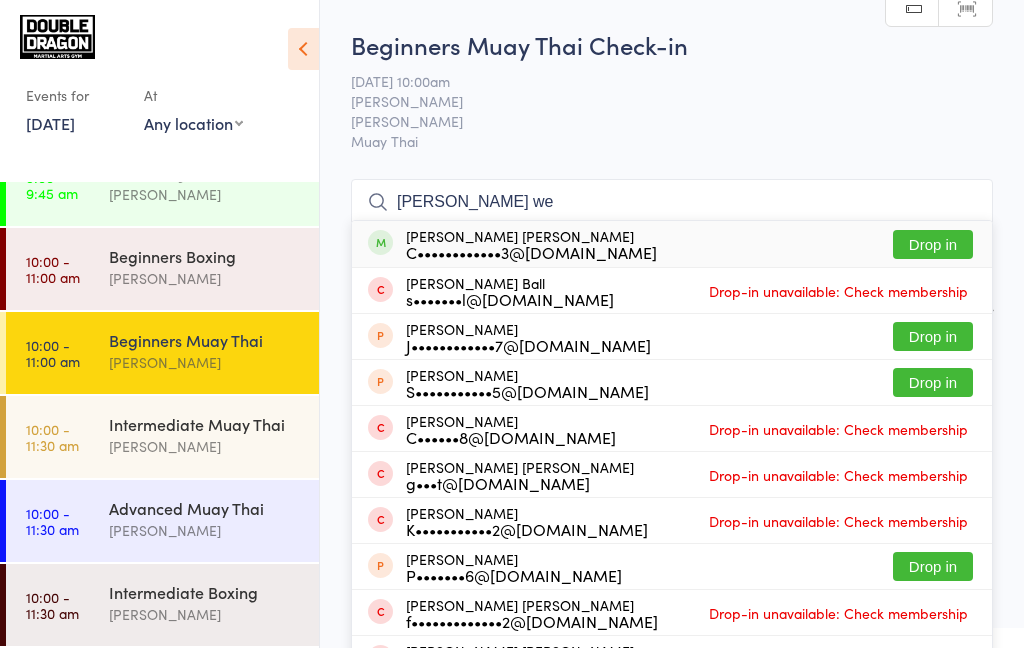type on "[PERSON_NAME] we" 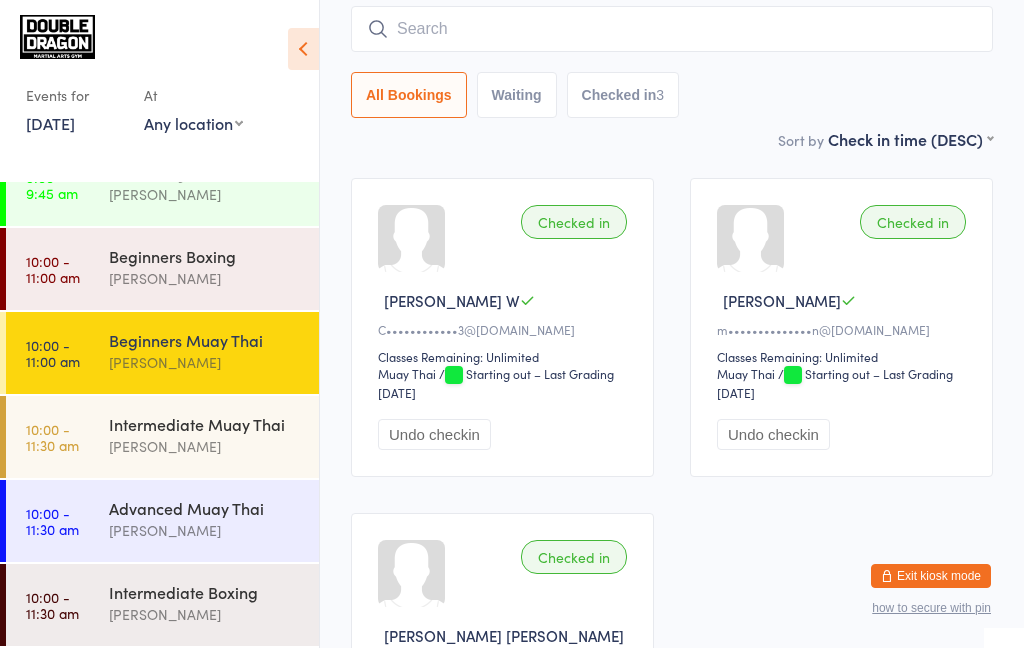 scroll, scrollTop: 169, scrollLeft: 0, axis: vertical 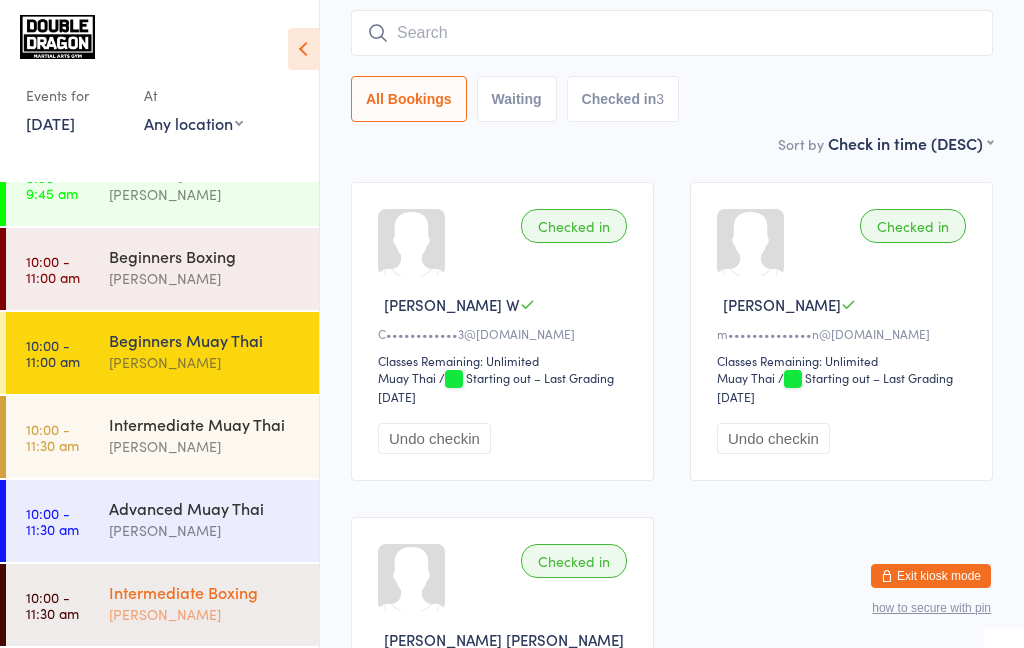 click on "Intermediate Boxing" at bounding box center (205, 592) 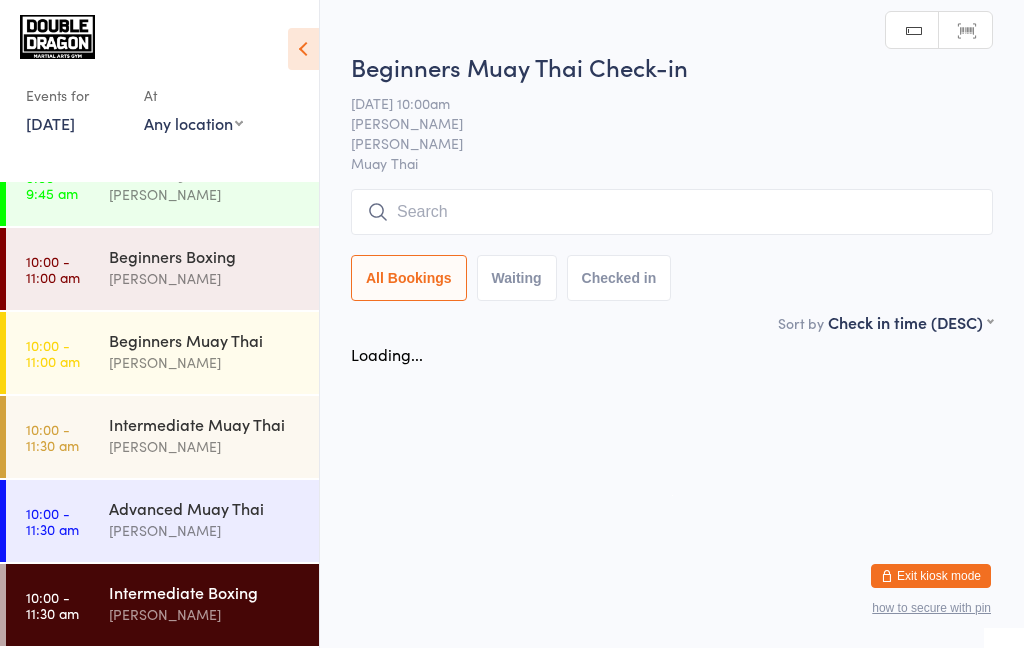 scroll, scrollTop: 0, scrollLeft: 0, axis: both 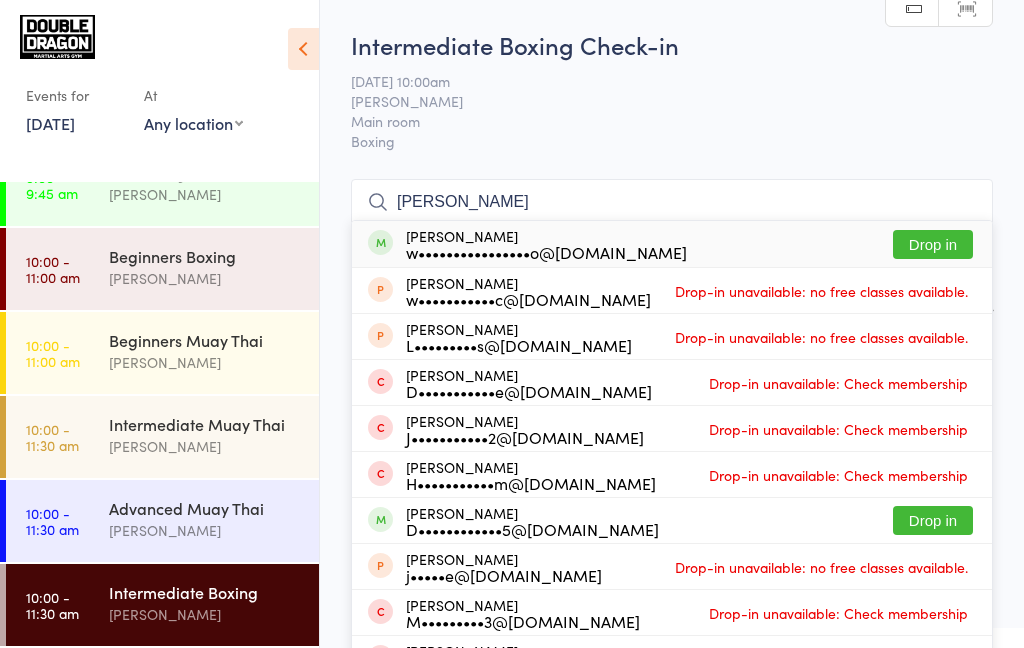 type on "[PERSON_NAME]" 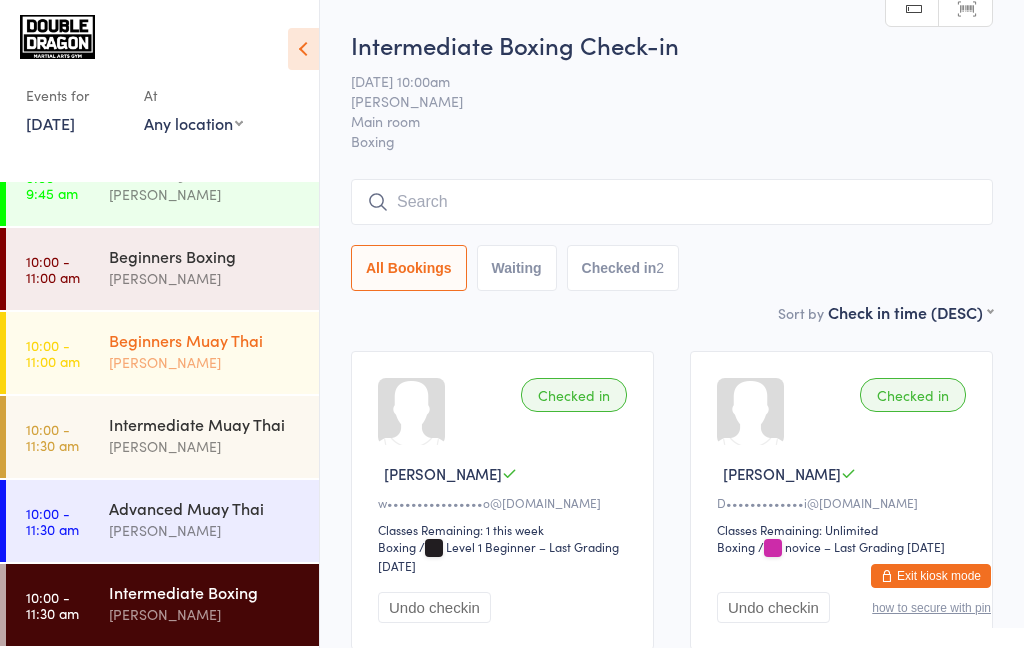 click on "[PERSON_NAME]" at bounding box center (205, 362) 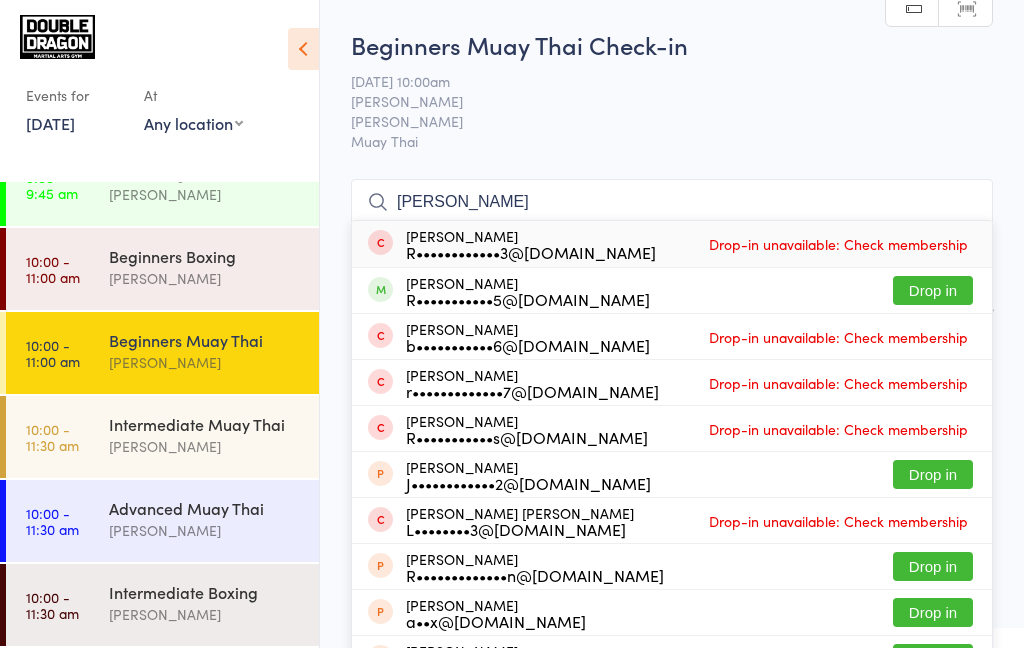 type on "[PERSON_NAME]" 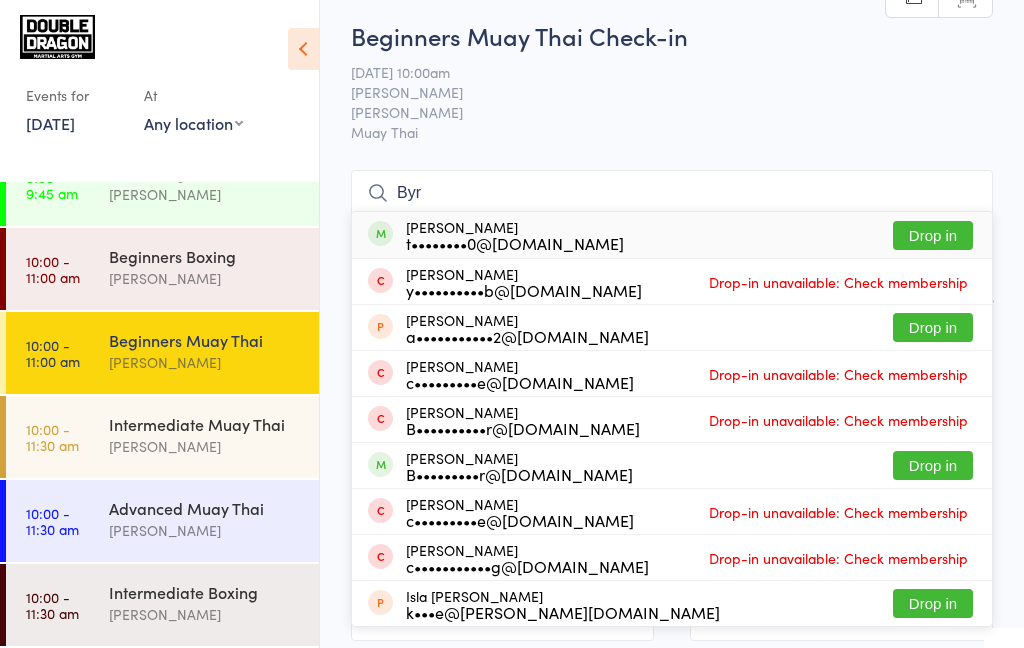 scroll, scrollTop: 10, scrollLeft: 0, axis: vertical 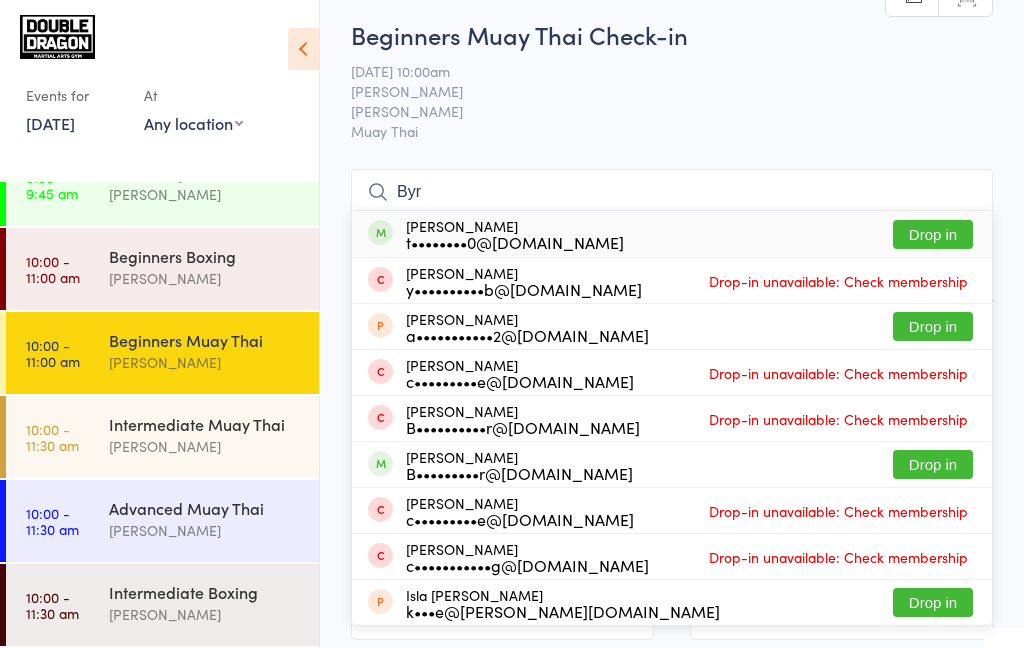 type on "Byr" 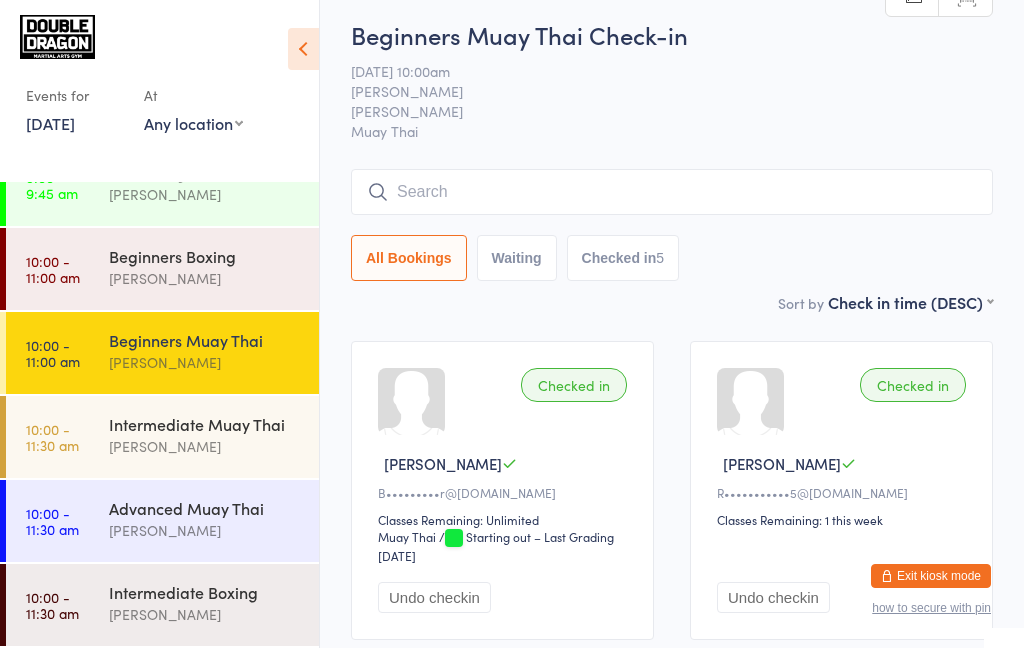 scroll, scrollTop: 0, scrollLeft: 0, axis: both 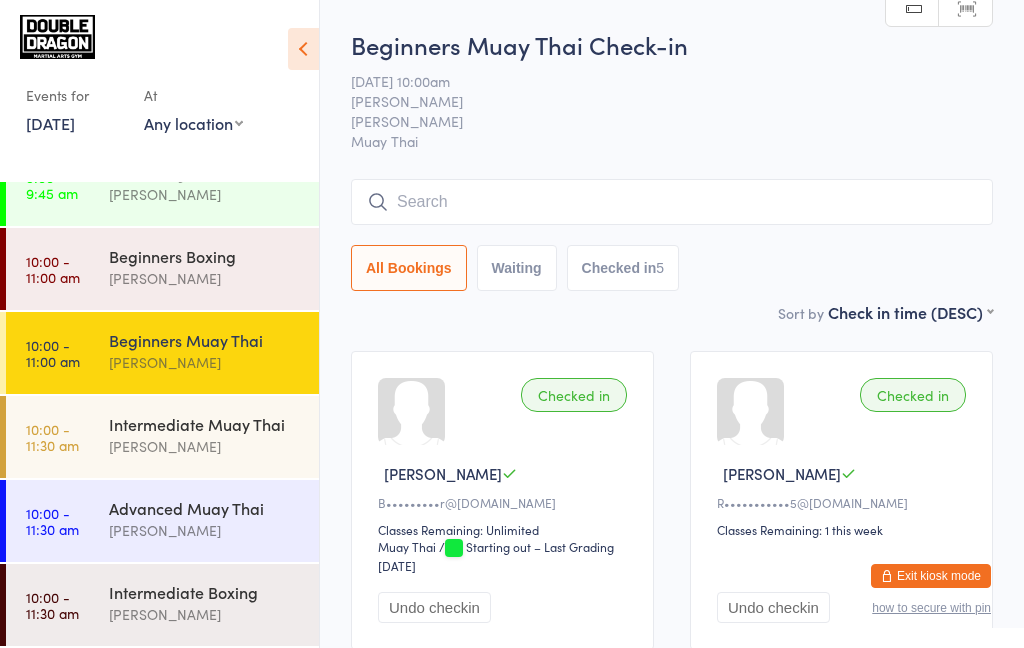 click on "[PERSON_NAME]" at bounding box center (205, 362) 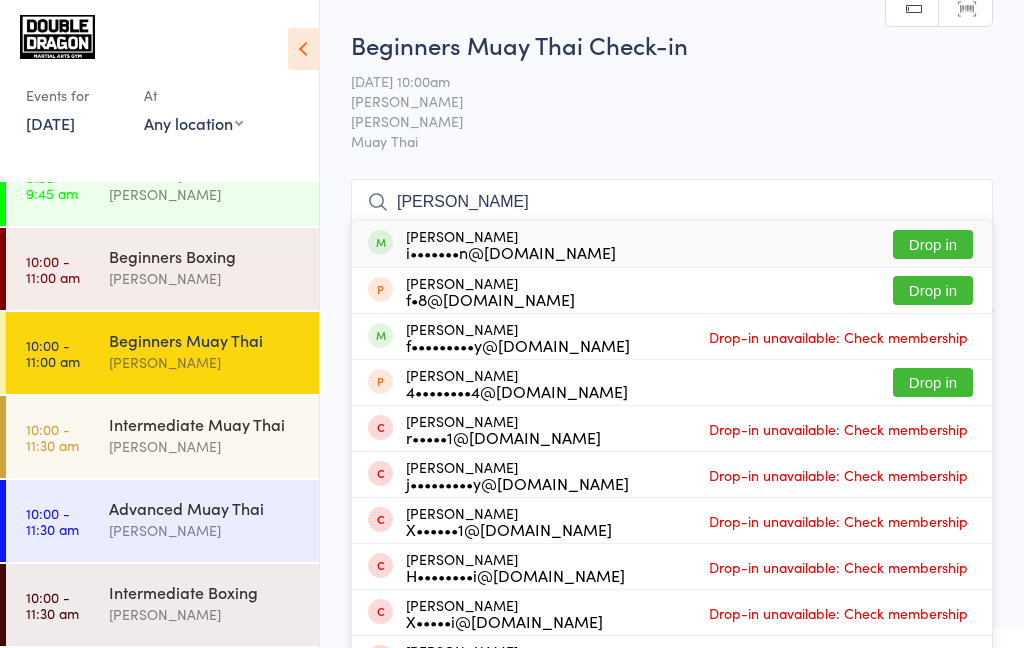 type on "[PERSON_NAME]" 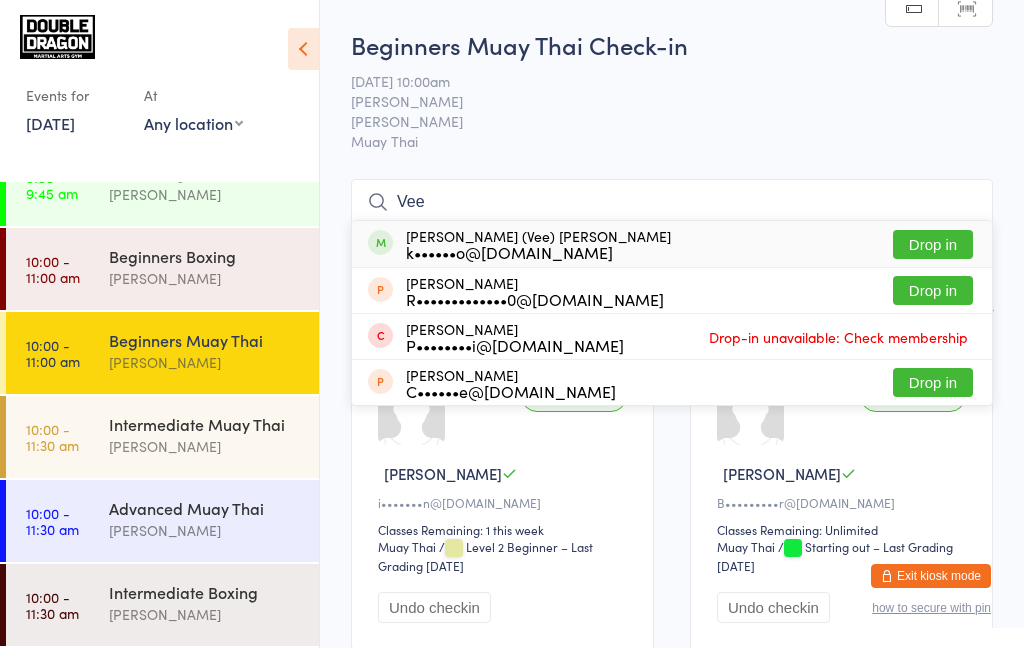 type on "Vee" 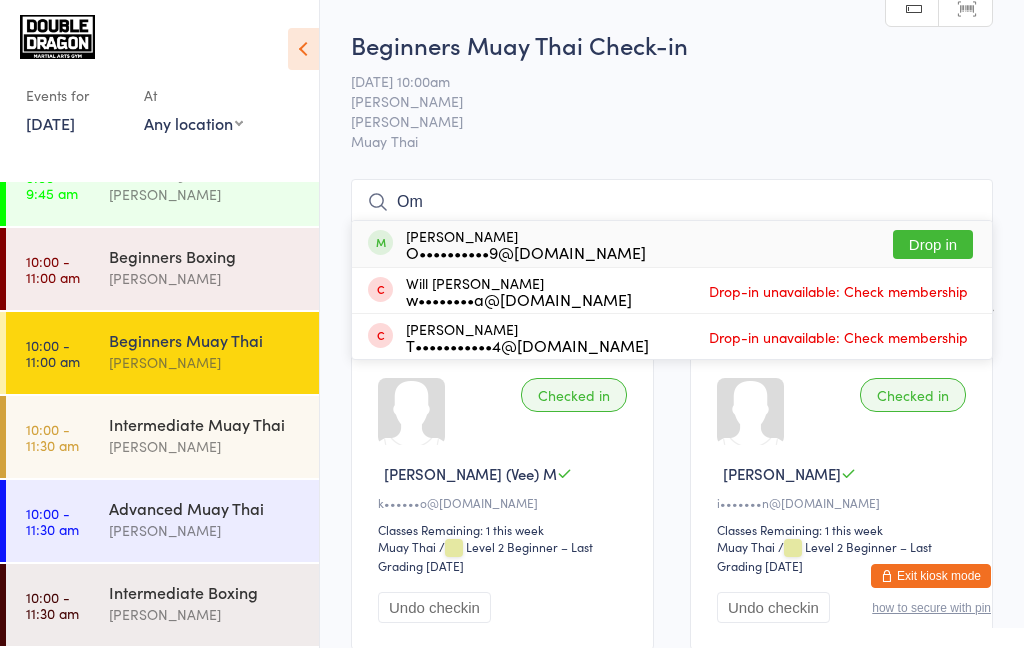type on "Om" 